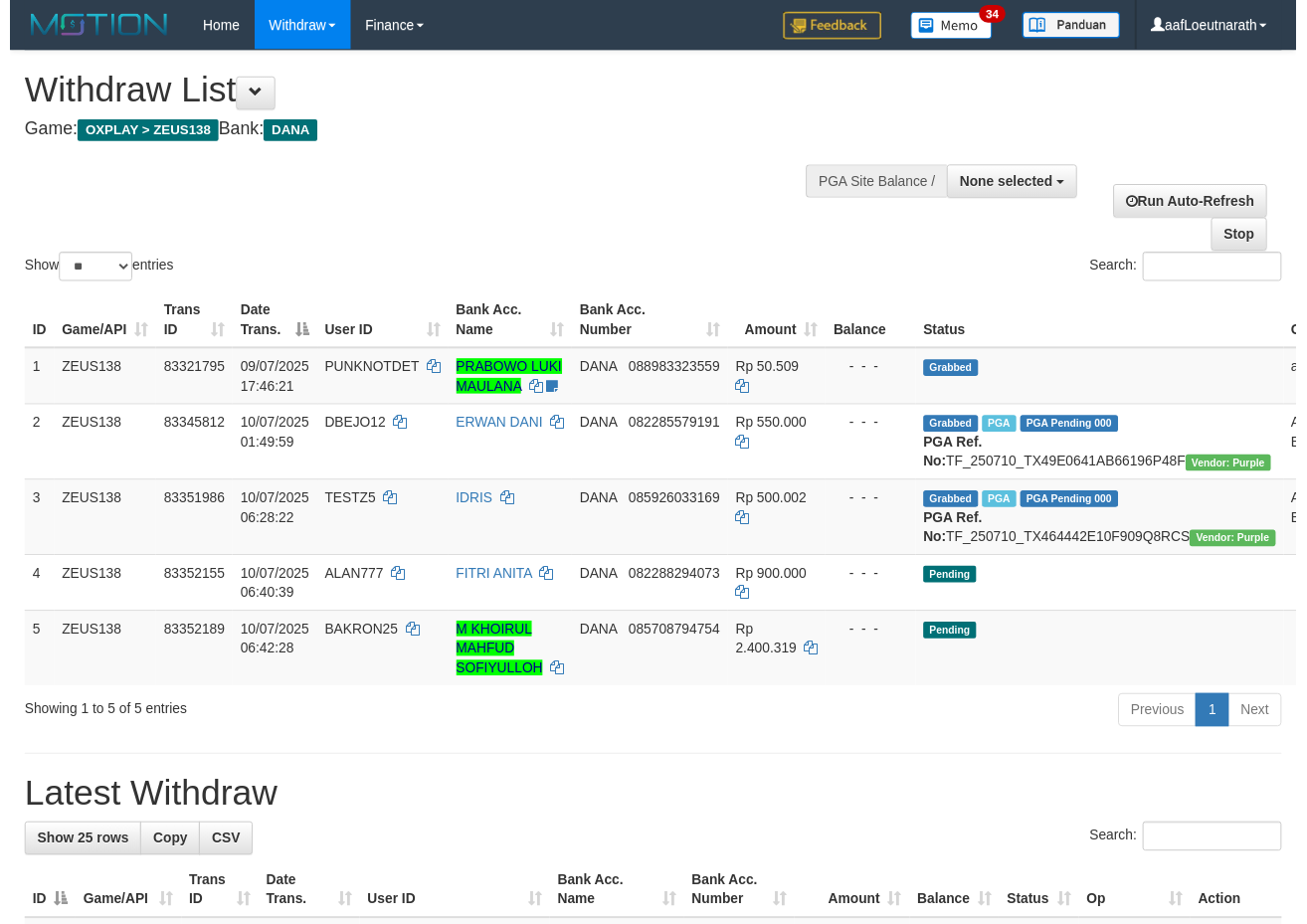 scroll, scrollTop: 0, scrollLeft: 0, axis: both 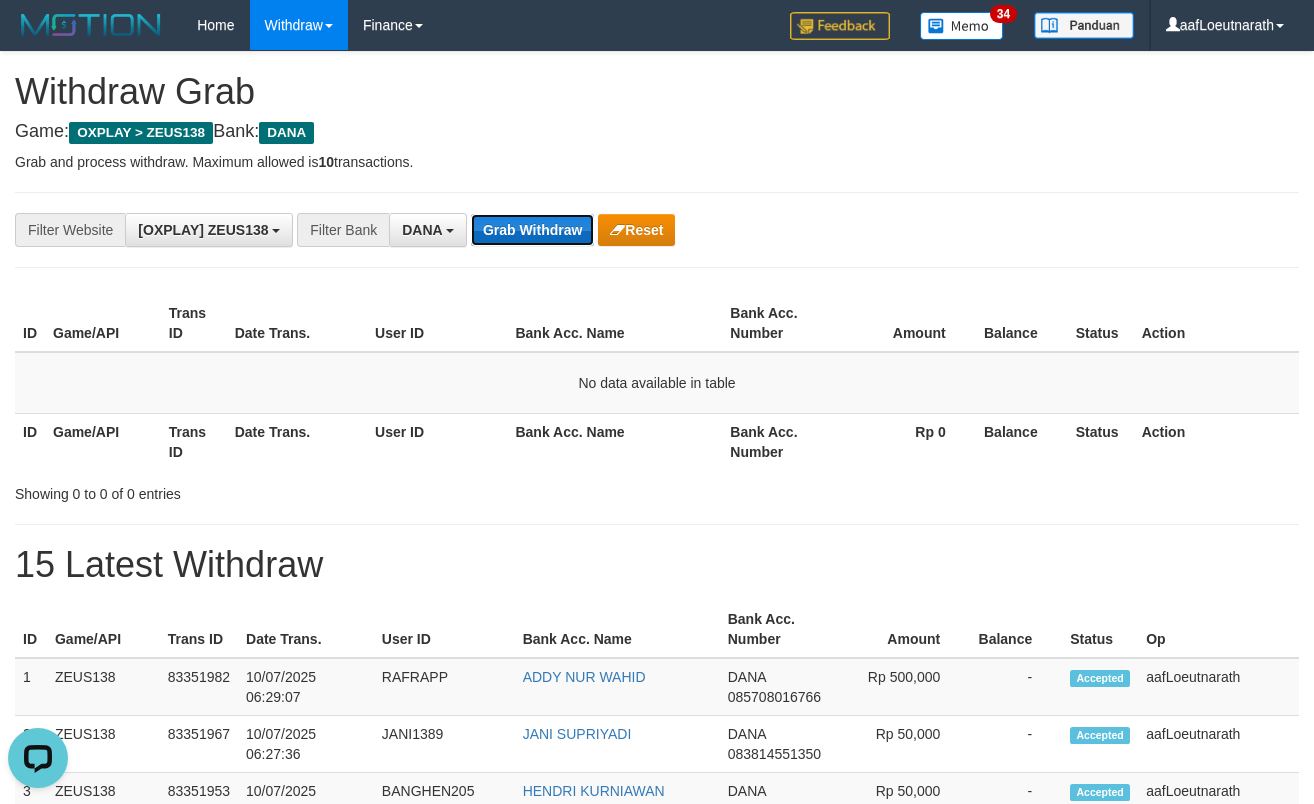 click on "Grab Withdraw" at bounding box center (532, 230) 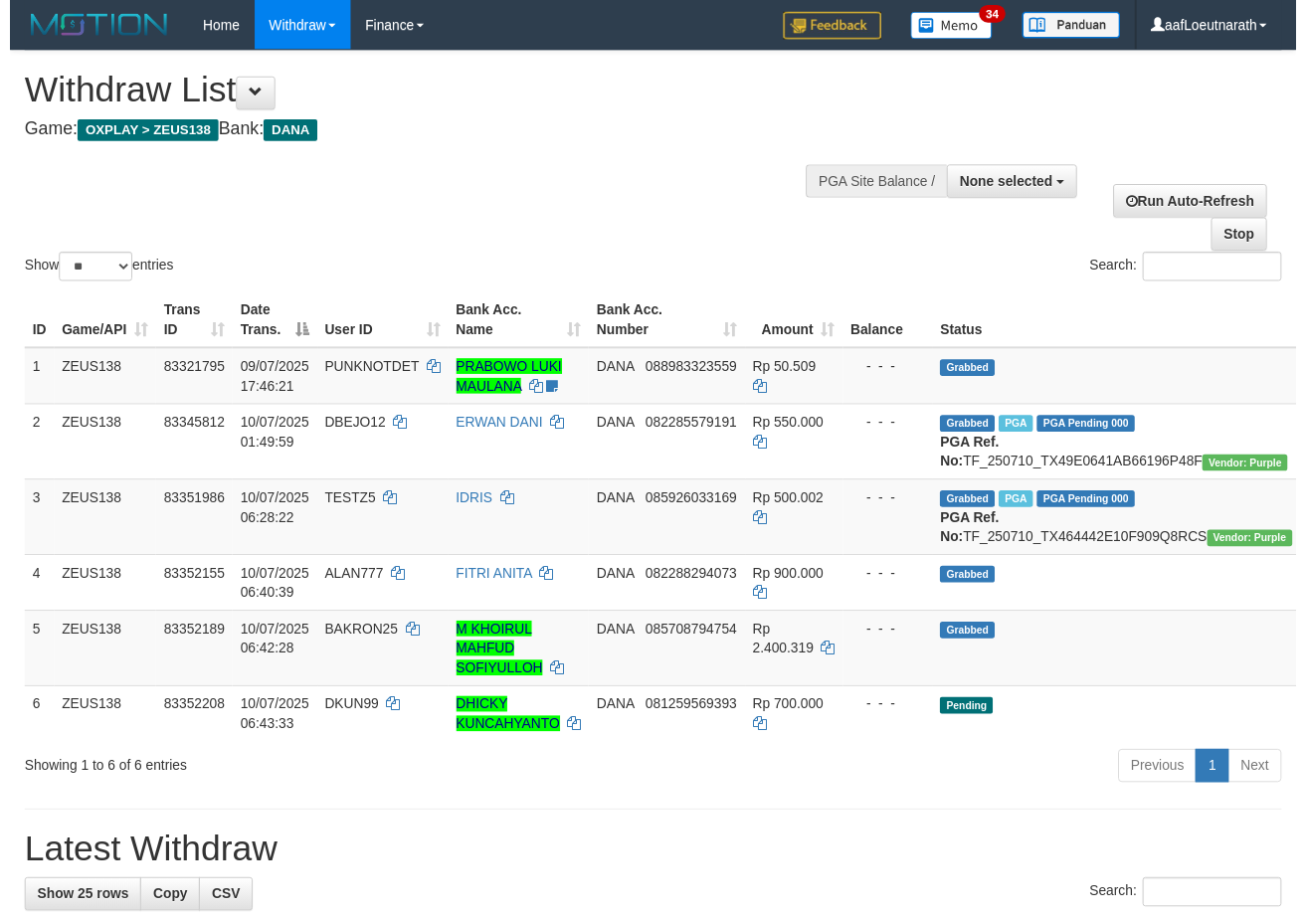 scroll, scrollTop: 0, scrollLeft: 0, axis: both 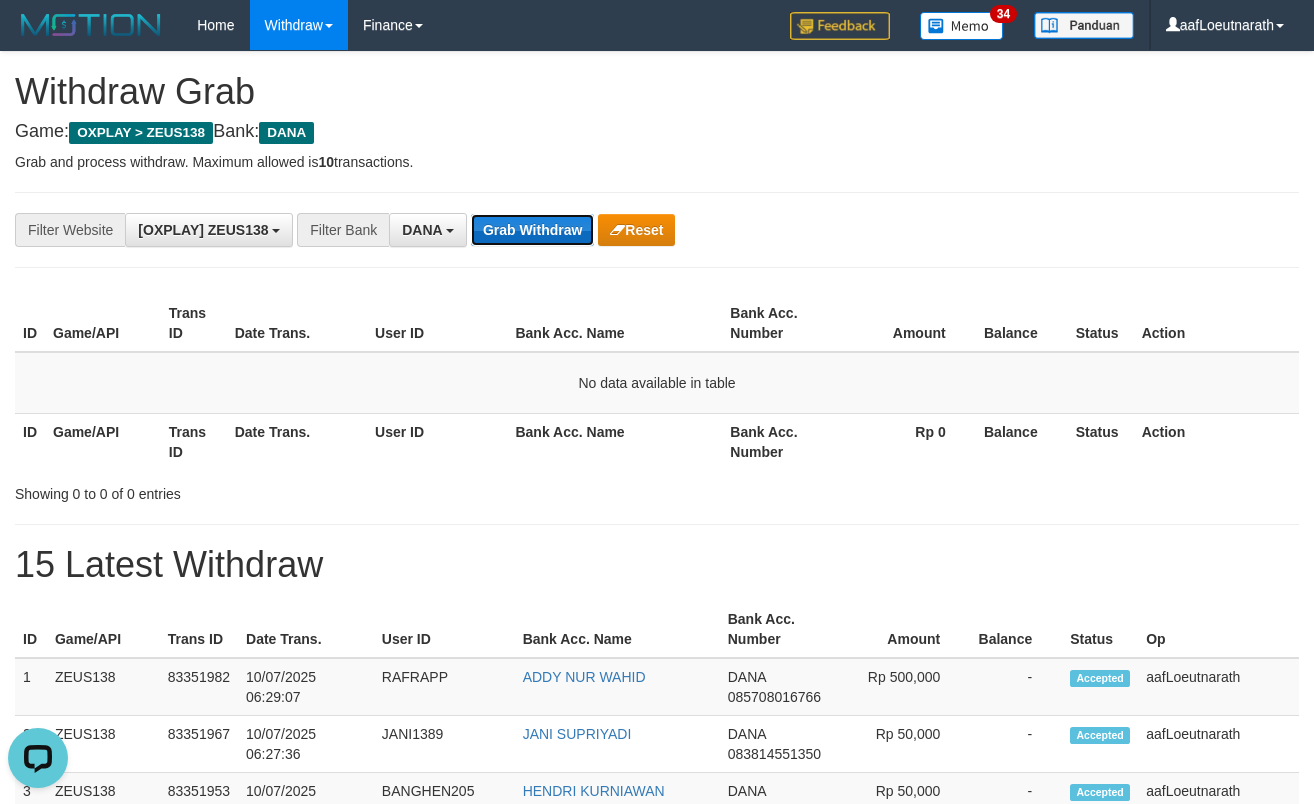 click on "Grab Withdraw" at bounding box center [532, 230] 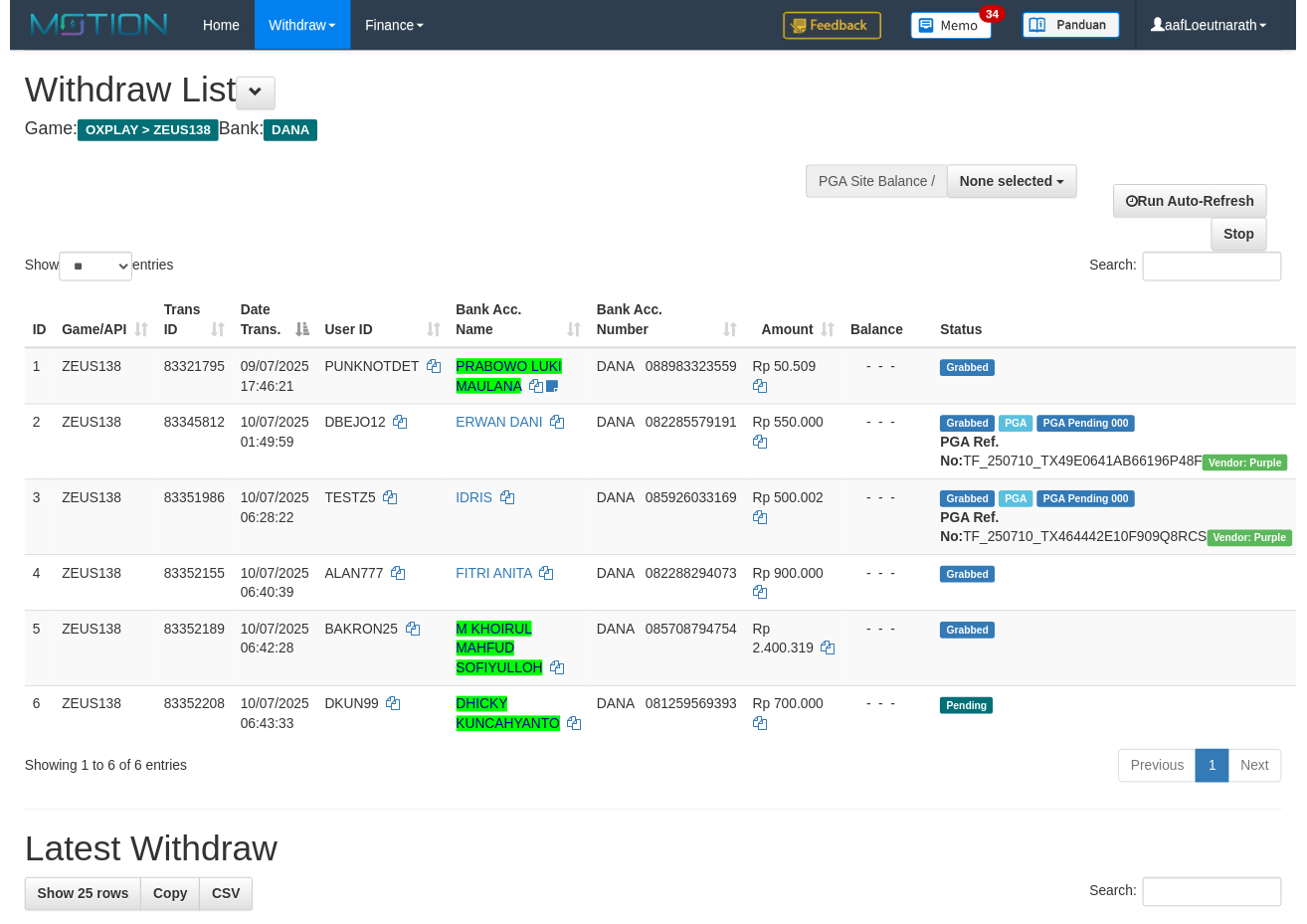 scroll, scrollTop: 0, scrollLeft: 0, axis: both 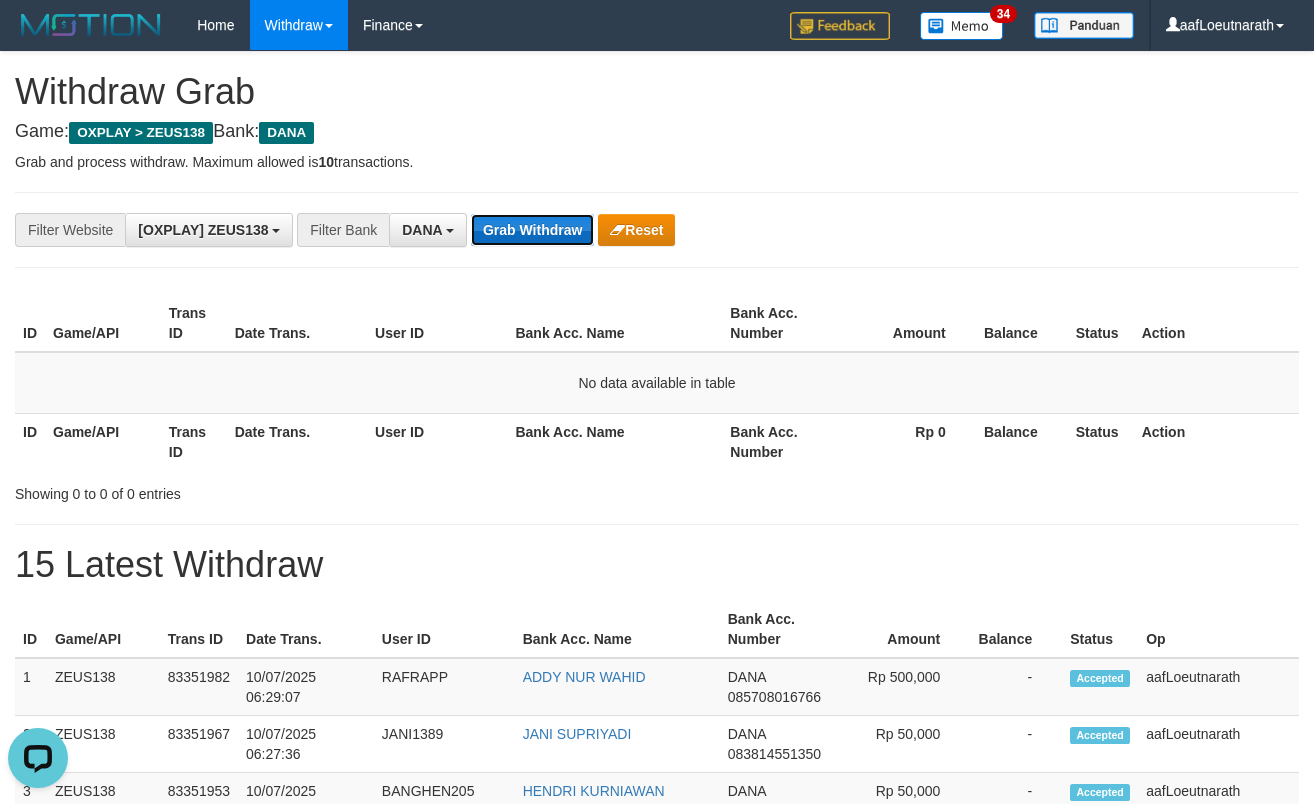 click on "Grab Withdraw" at bounding box center (532, 230) 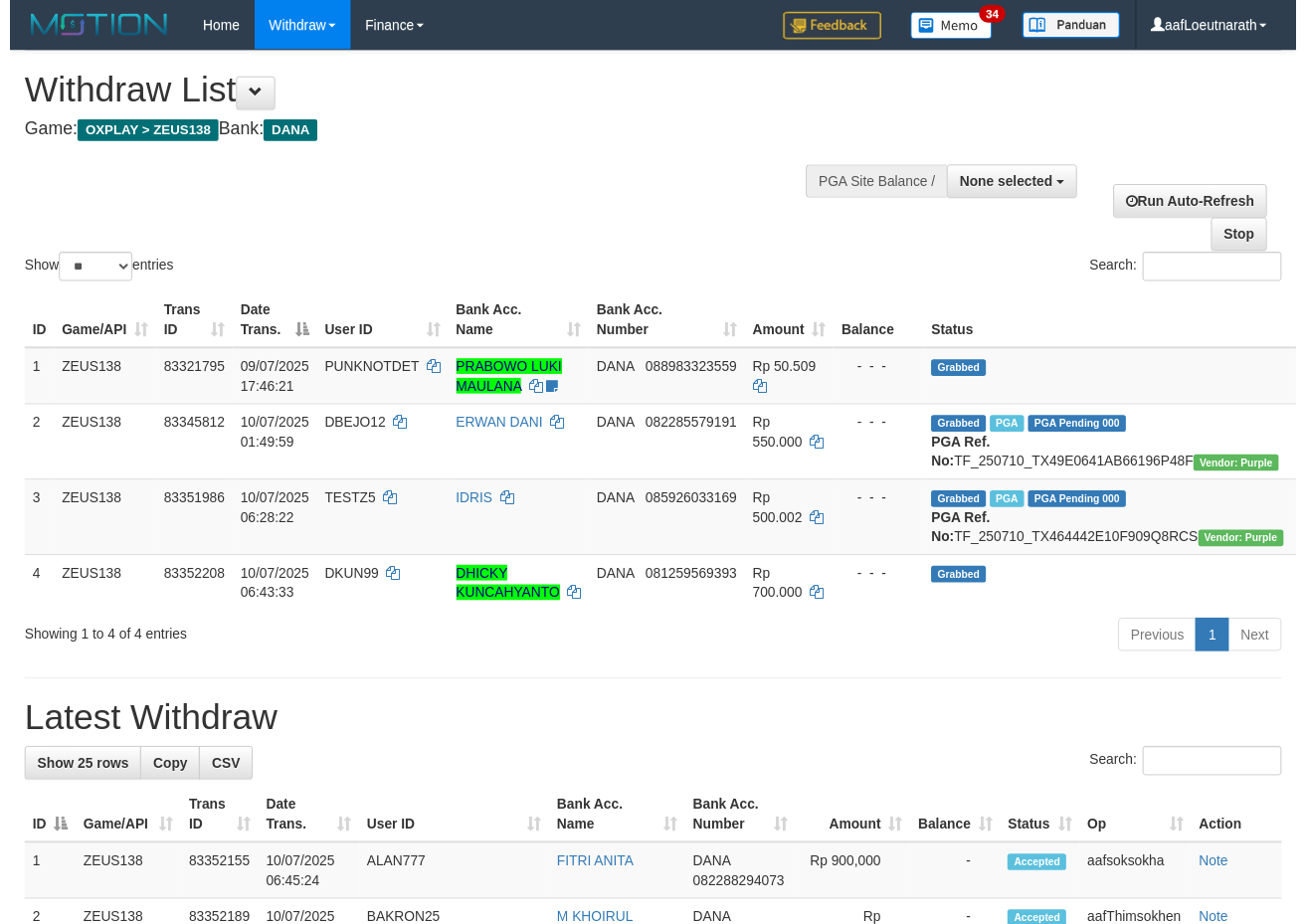 scroll, scrollTop: 0, scrollLeft: 0, axis: both 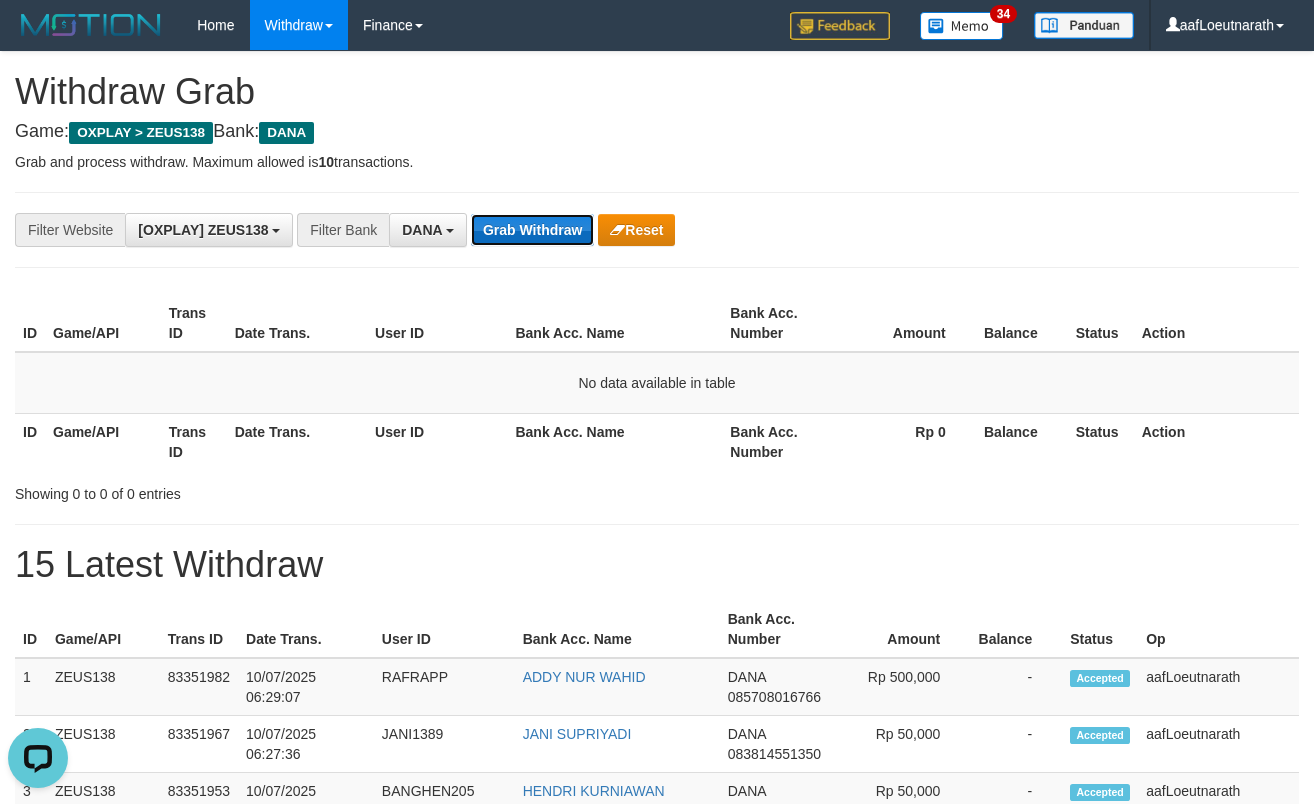 click on "Grab Withdraw" at bounding box center [532, 230] 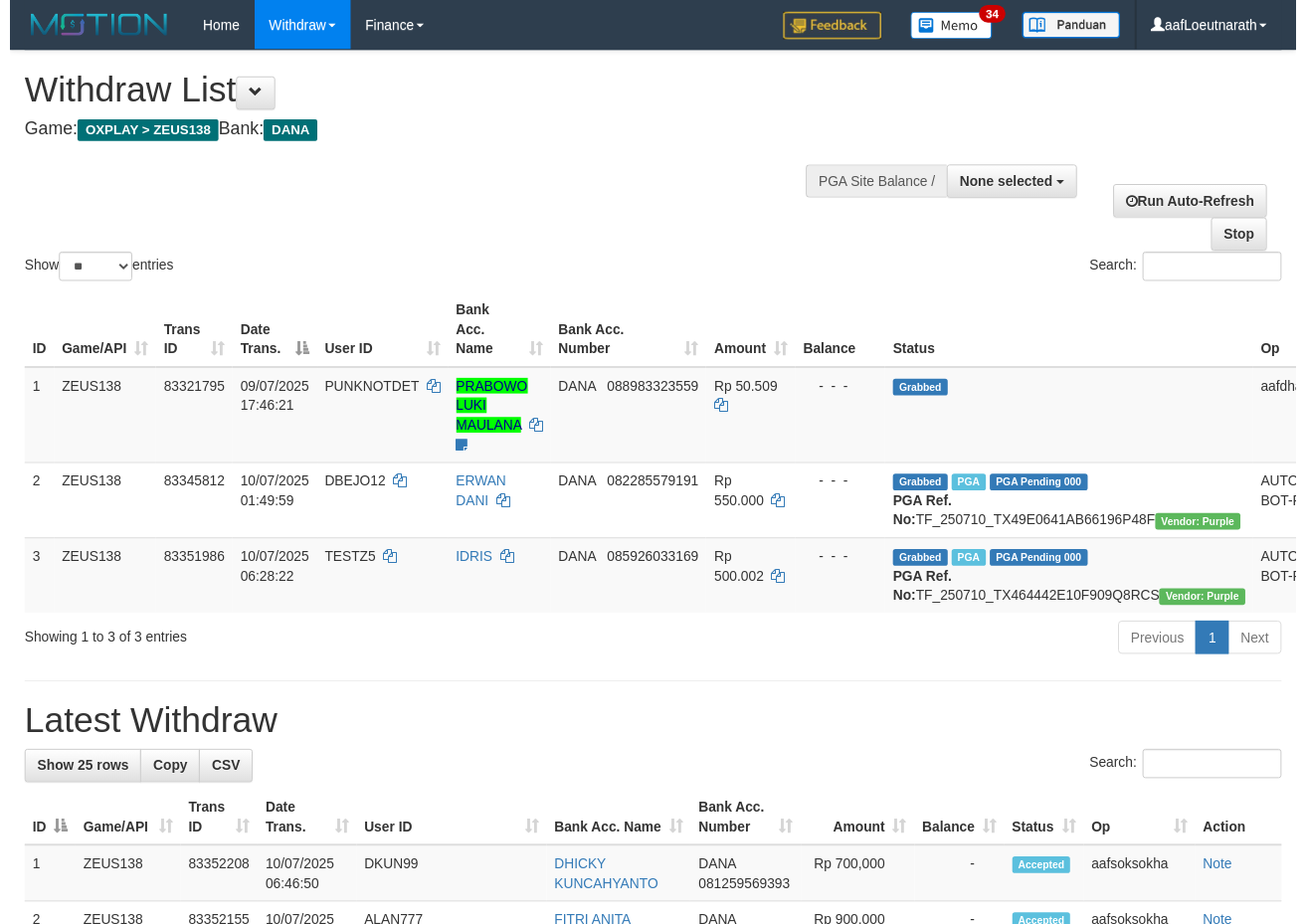 scroll, scrollTop: 0, scrollLeft: 0, axis: both 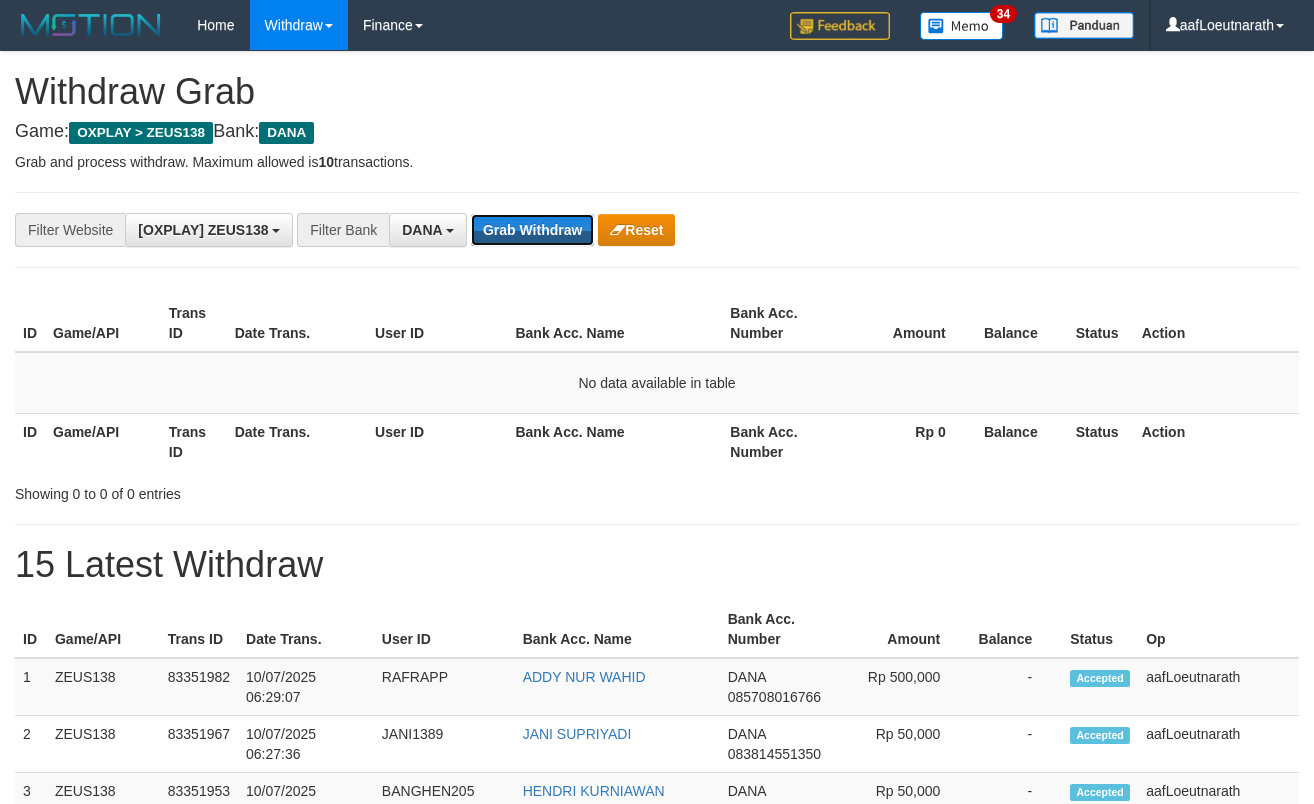 click on "Grab Withdraw" at bounding box center [532, 230] 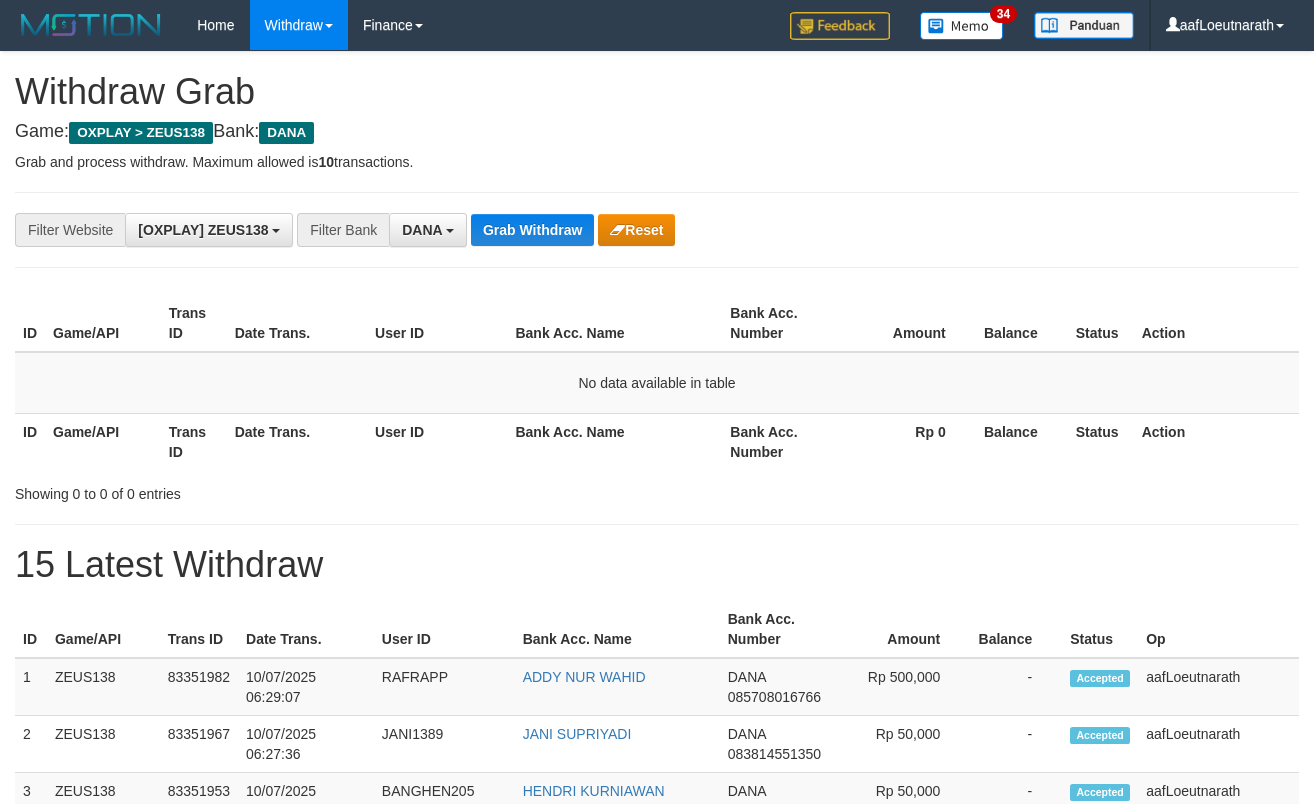 scroll, scrollTop: 0, scrollLeft: 0, axis: both 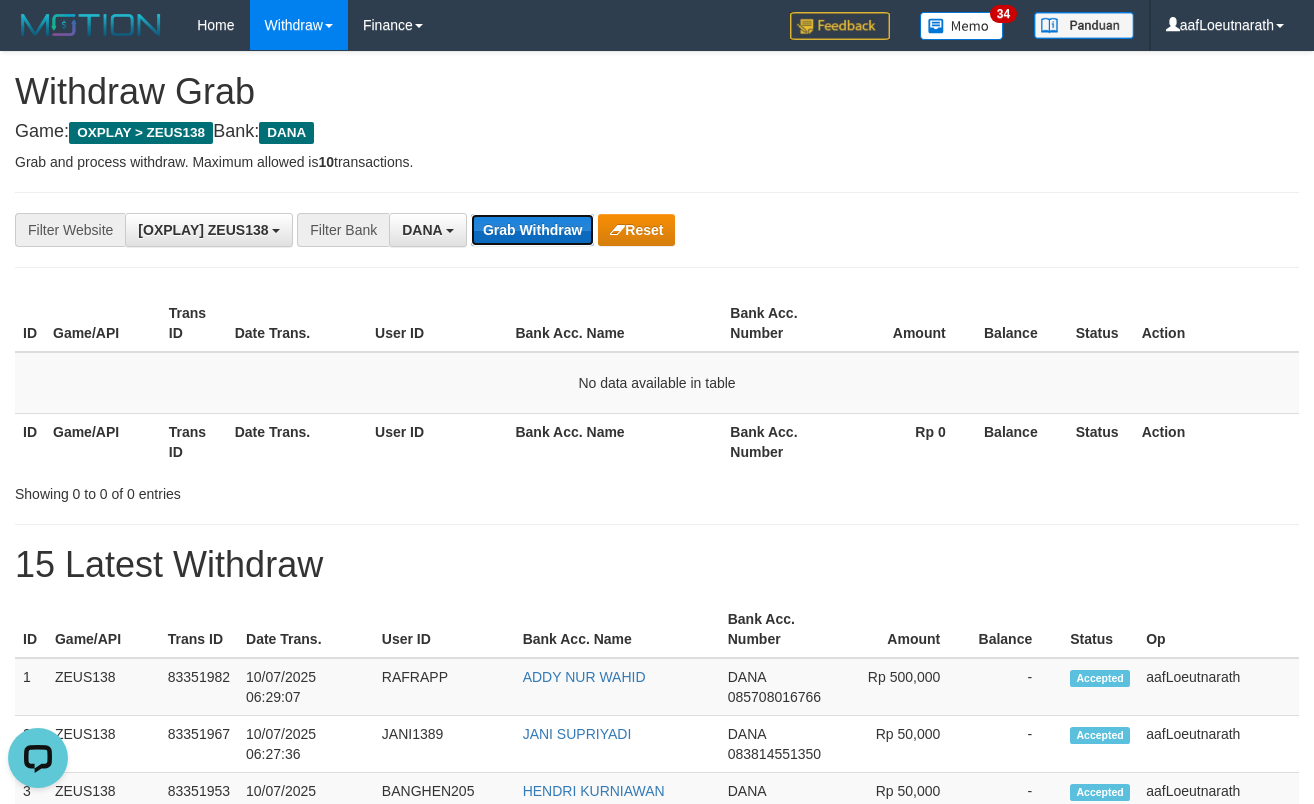 click on "Grab Withdraw" at bounding box center (532, 230) 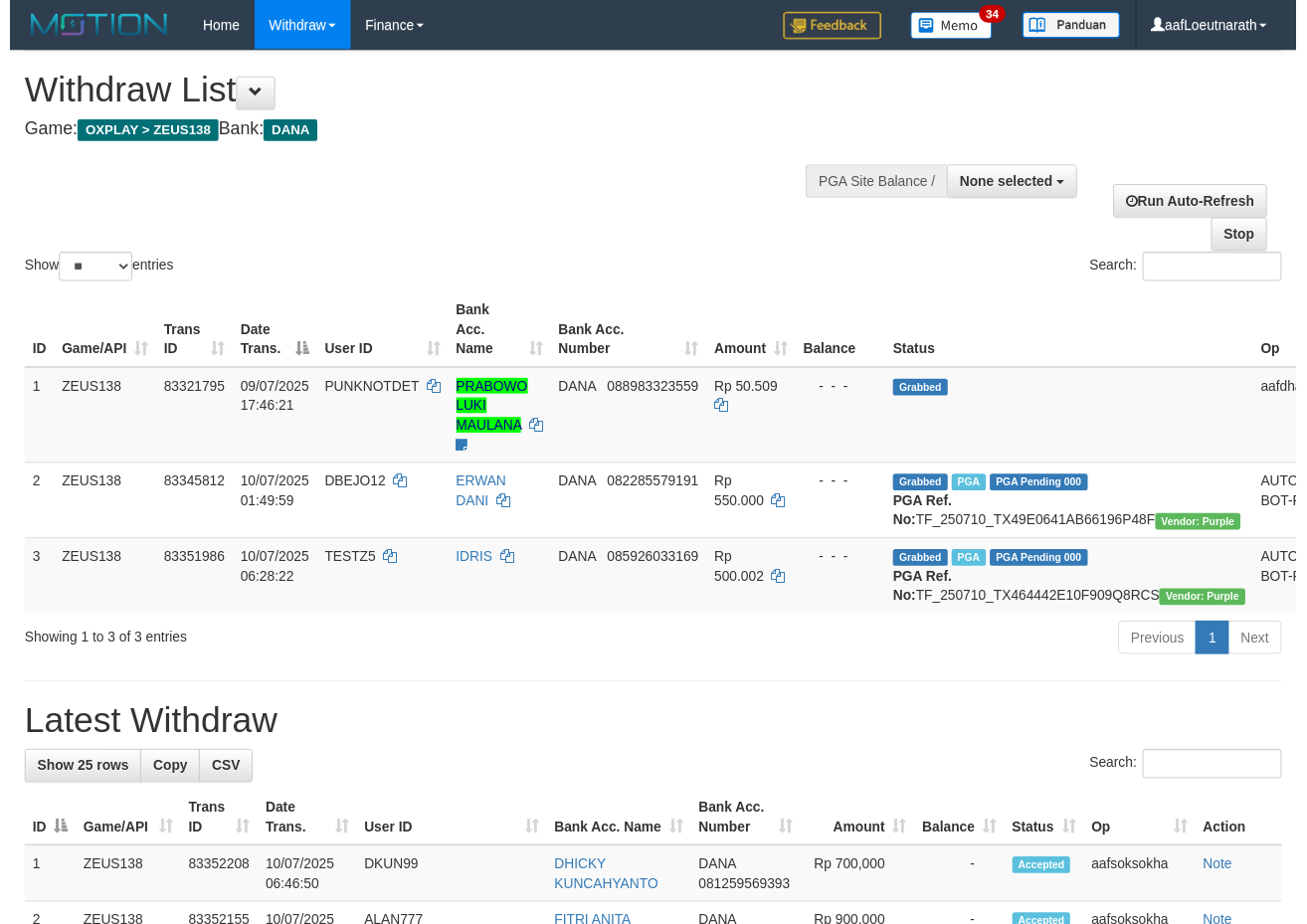 scroll, scrollTop: 0, scrollLeft: 0, axis: both 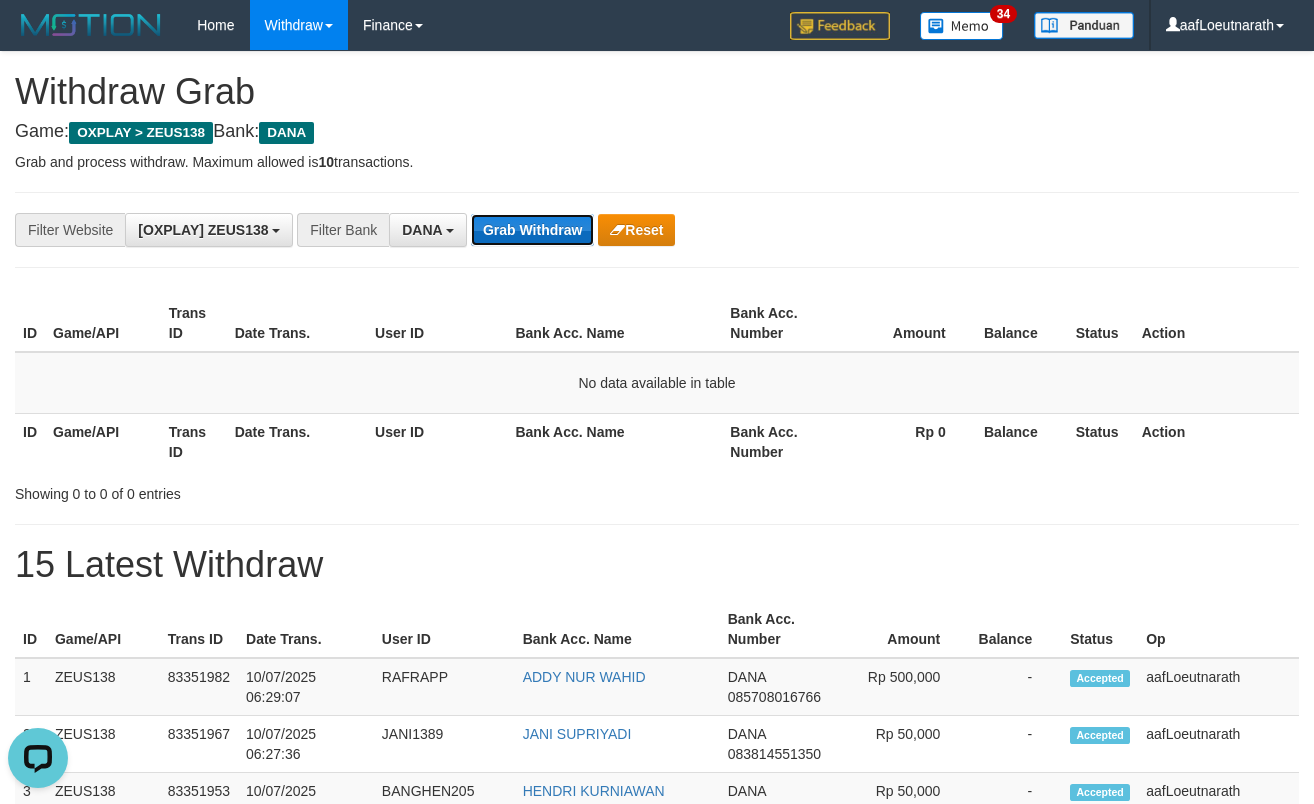click on "Grab Withdraw" at bounding box center (532, 230) 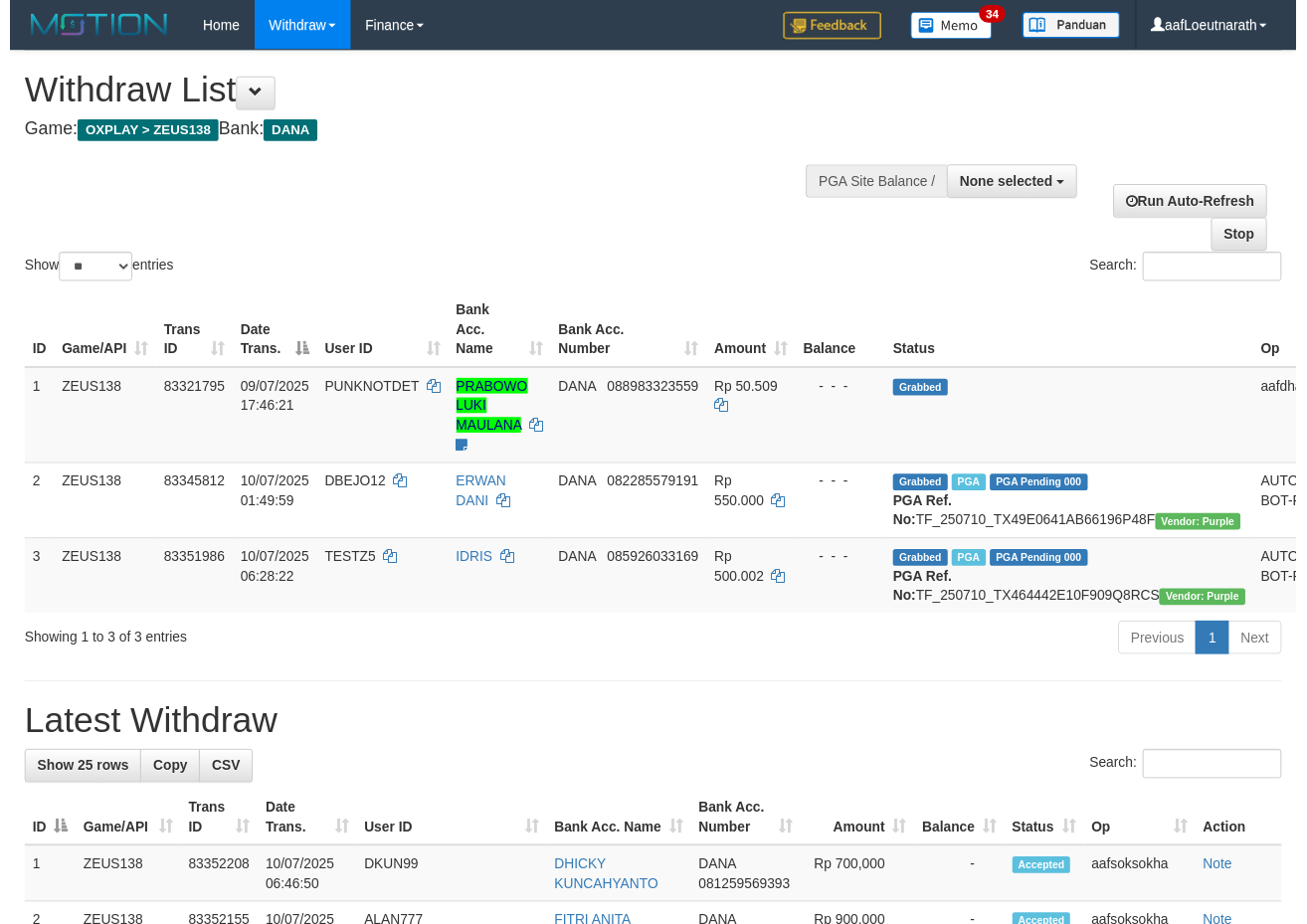scroll, scrollTop: 0, scrollLeft: 0, axis: both 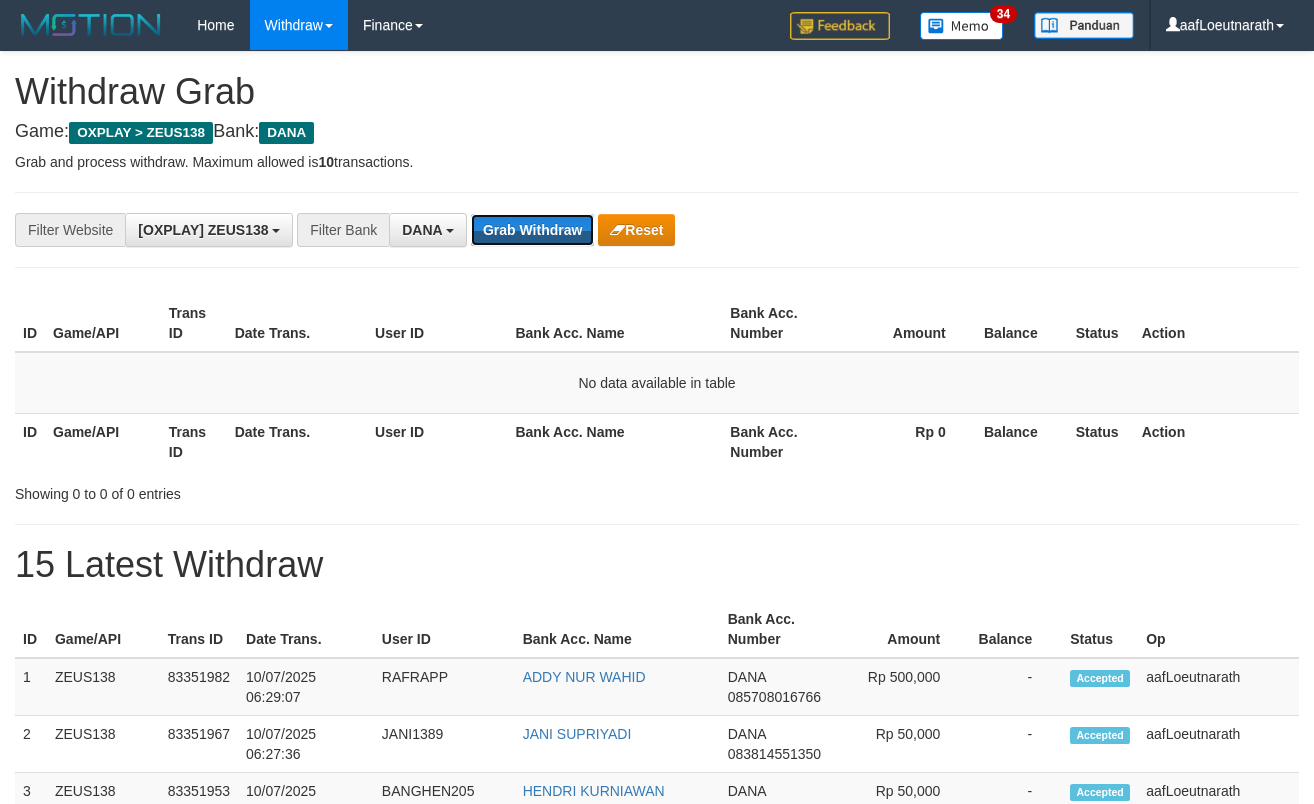 click on "Grab Withdraw" at bounding box center (532, 230) 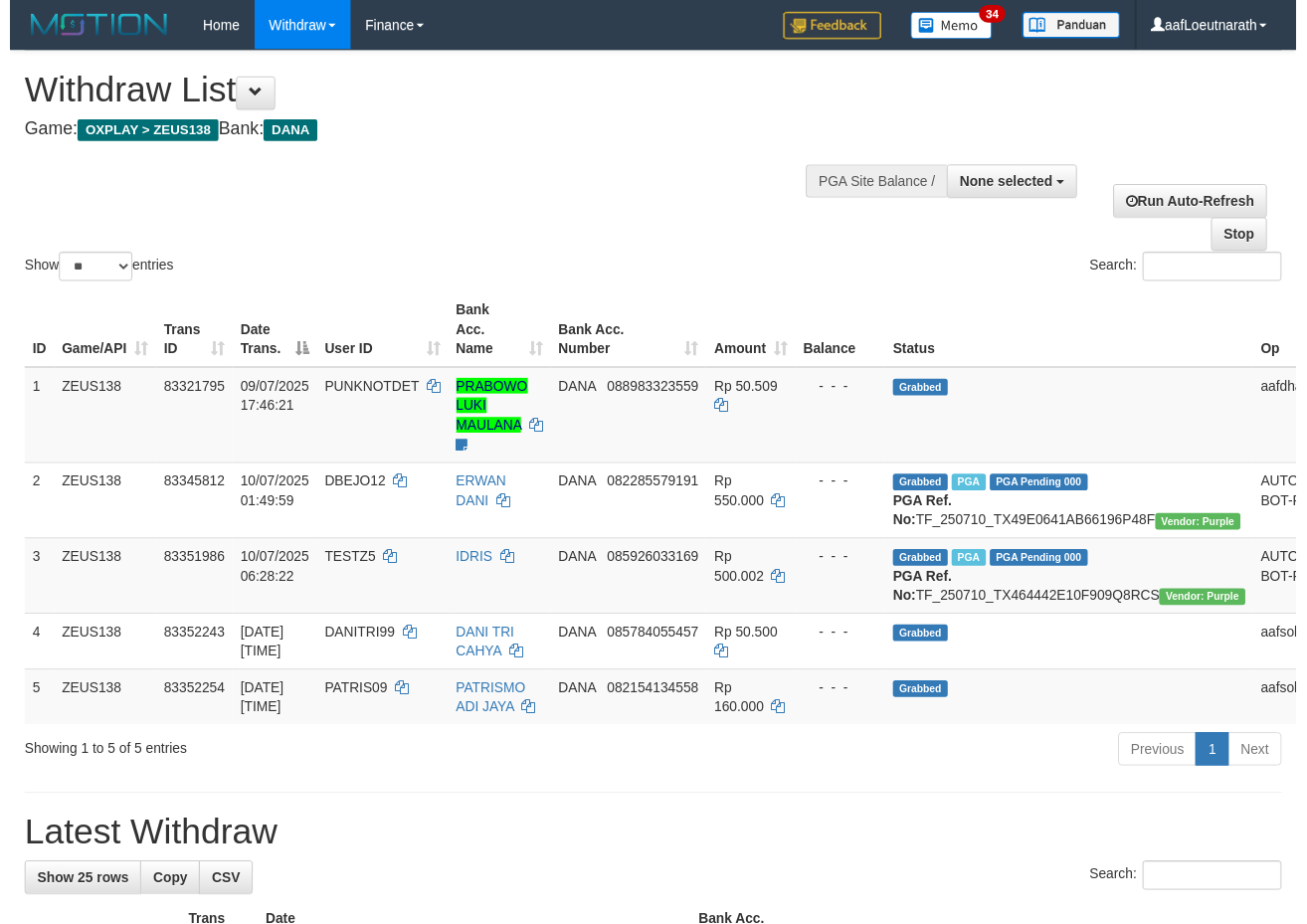 scroll, scrollTop: 0, scrollLeft: 0, axis: both 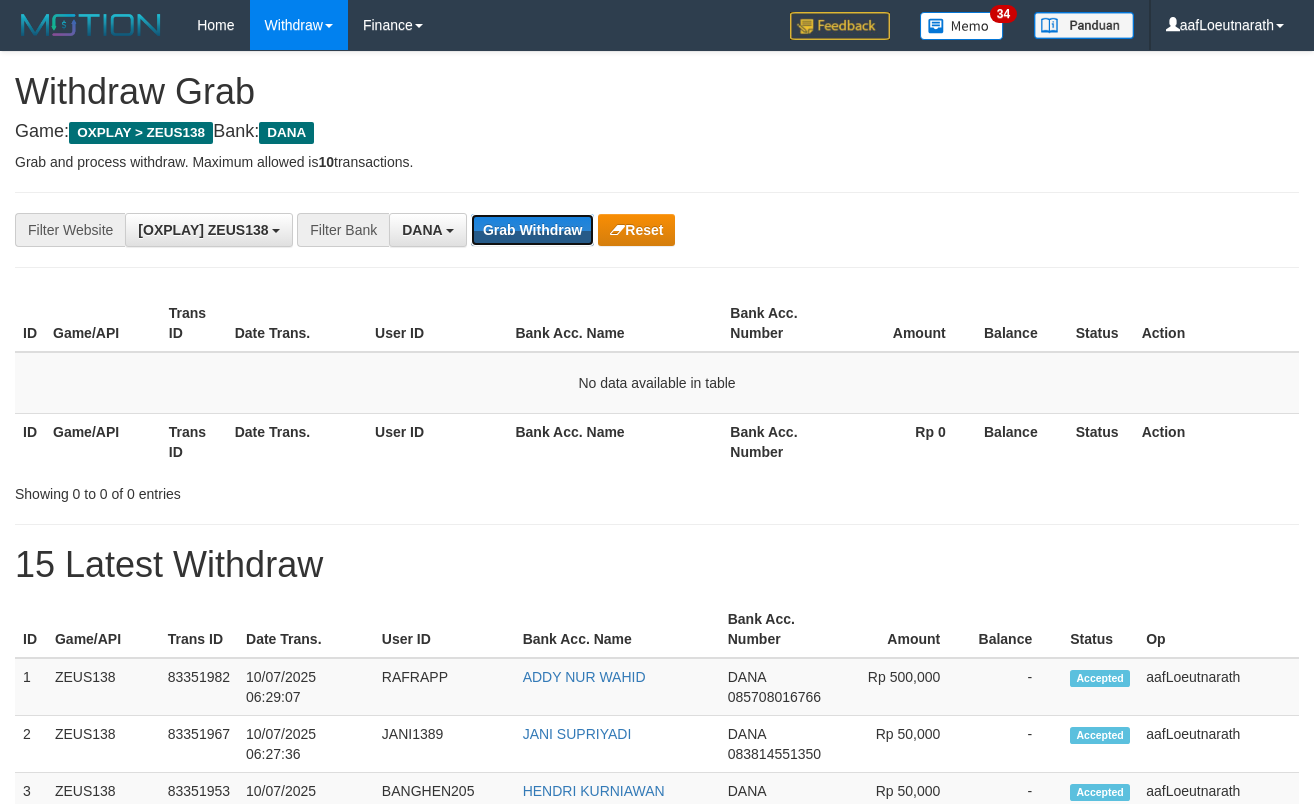 click on "Grab Withdraw" at bounding box center (532, 230) 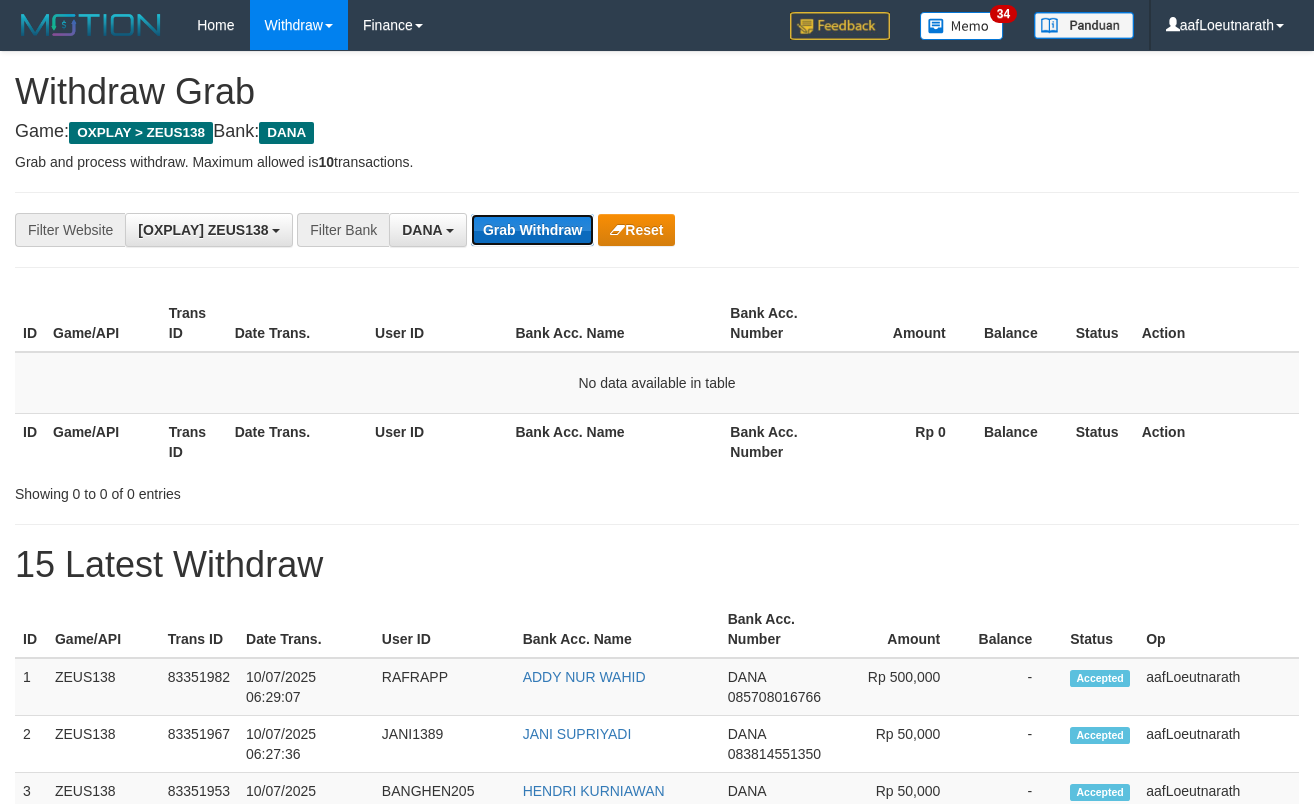 click on "Grab Withdraw" at bounding box center [532, 230] 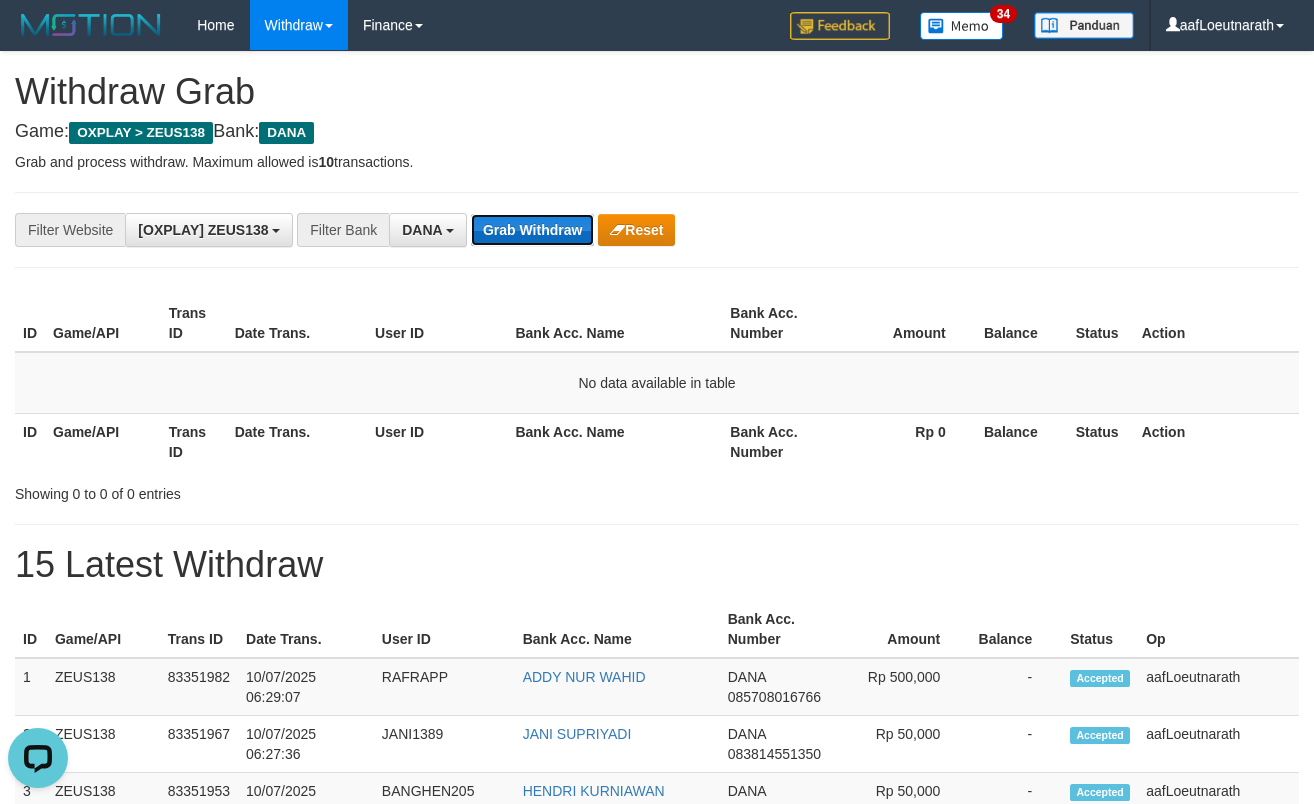 scroll, scrollTop: 0, scrollLeft: 0, axis: both 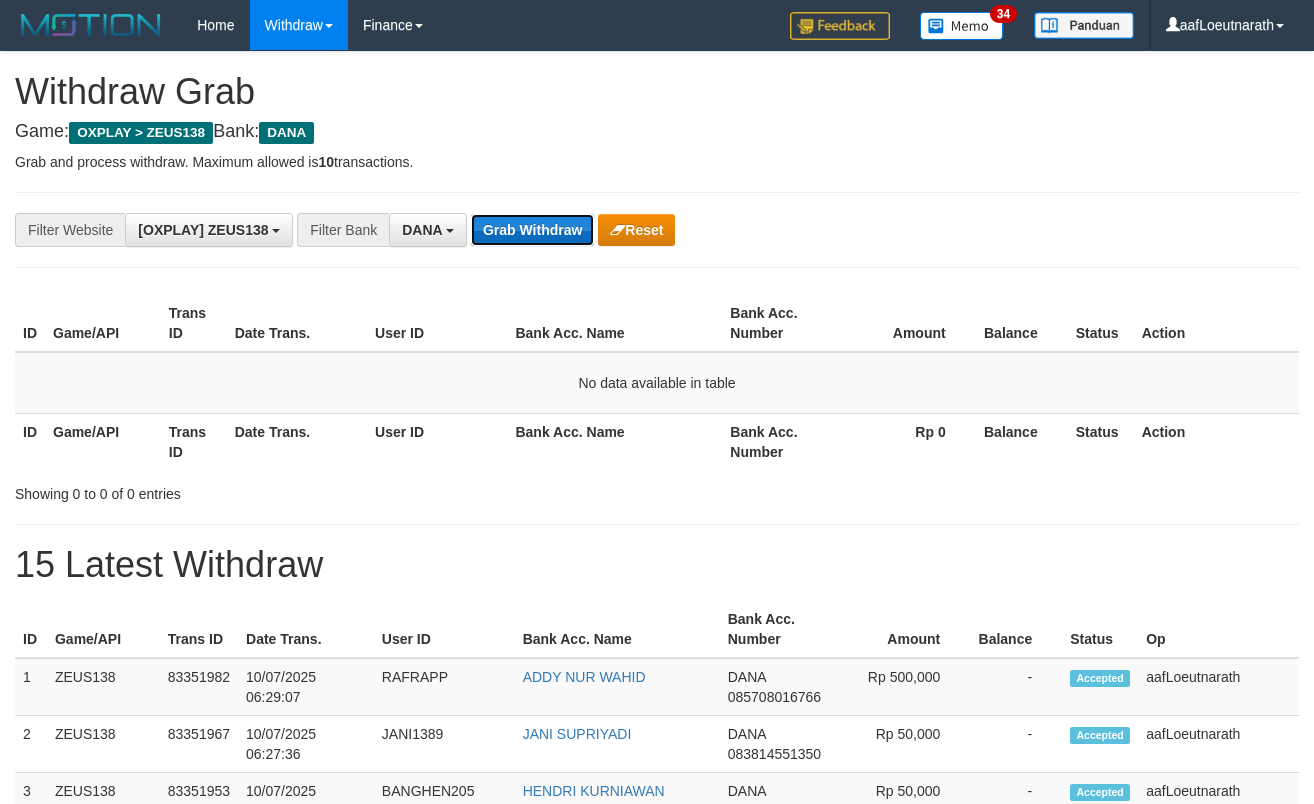 click on "Grab Withdraw" at bounding box center (532, 230) 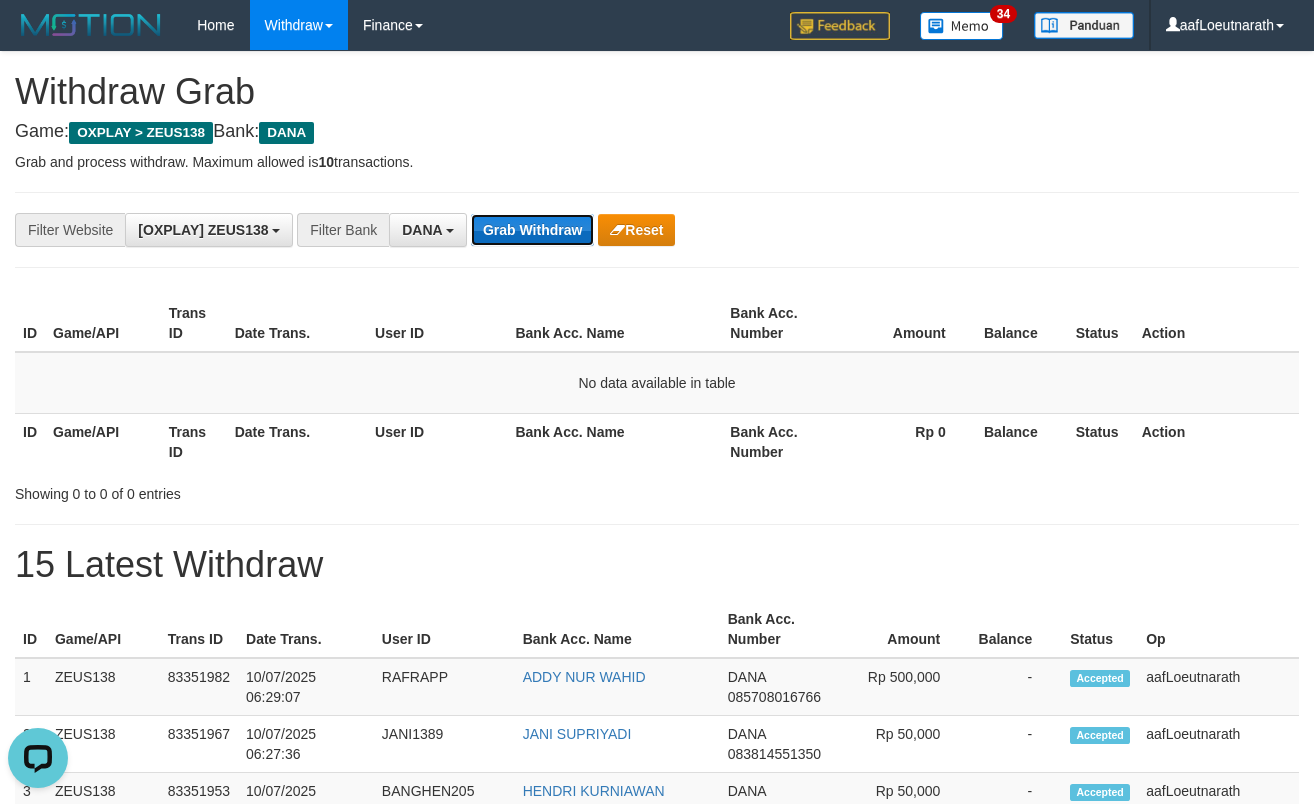 scroll, scrollTop: 0, scrollLeft: 0, axis: both 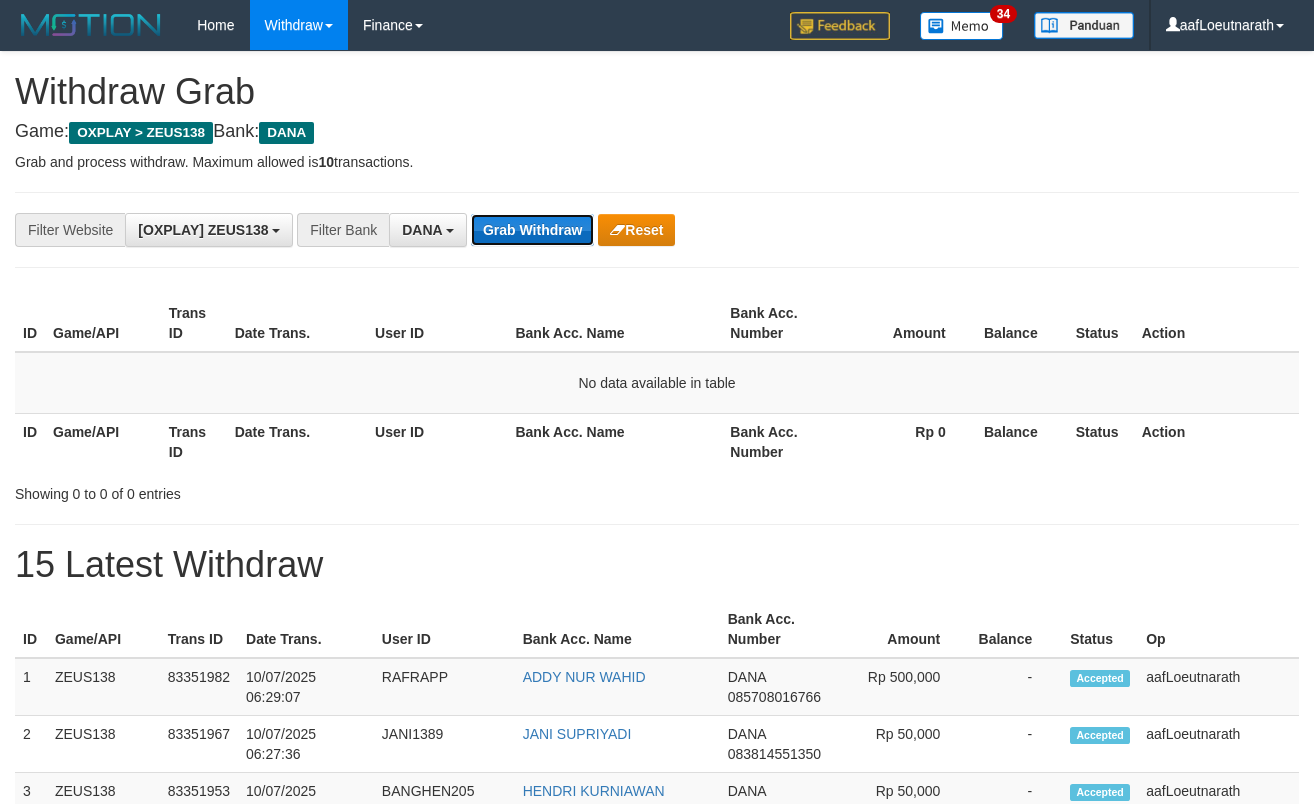 click on "Grab Withdraw" at bounding box center [532, 230] 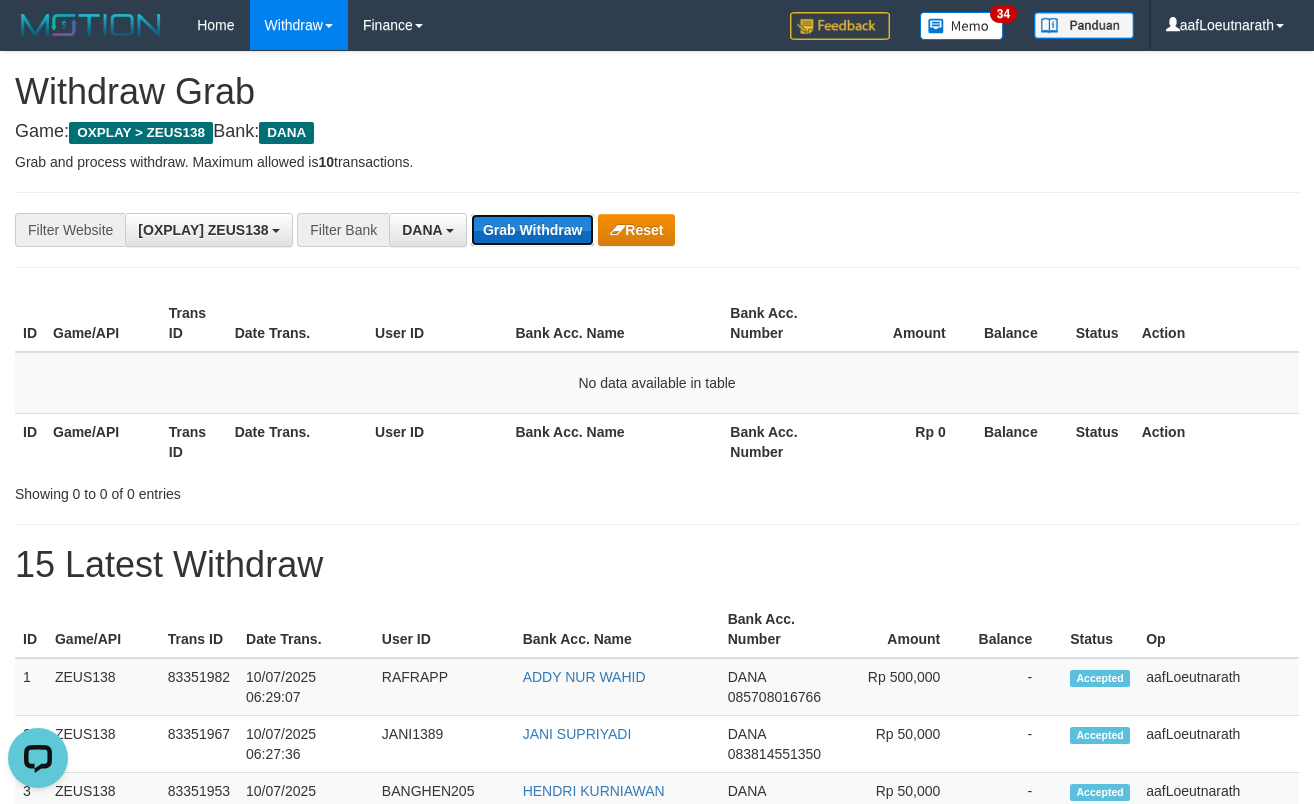 scroll, scrollTop: 0, scrollLeft: 0, axis: both 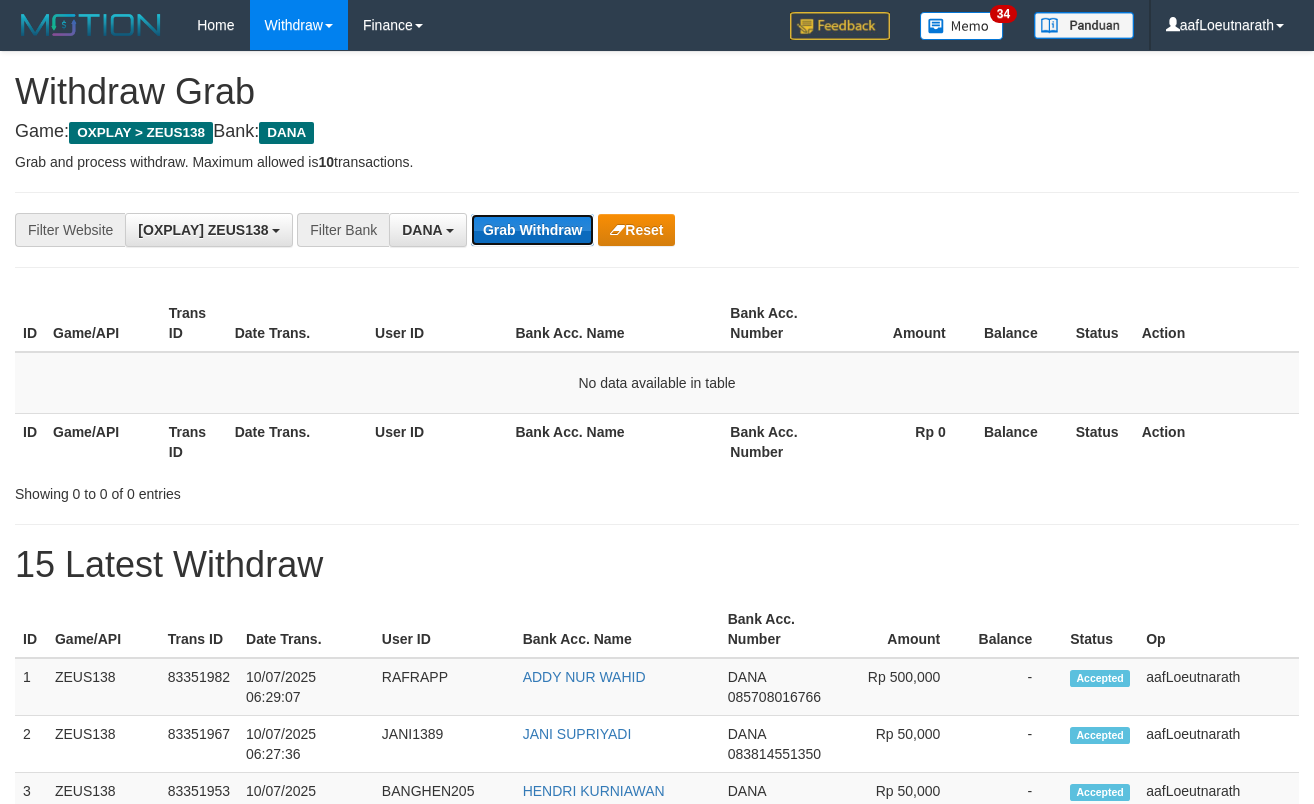 click on "Grab Withdraw" at bounding box center [532, 230] 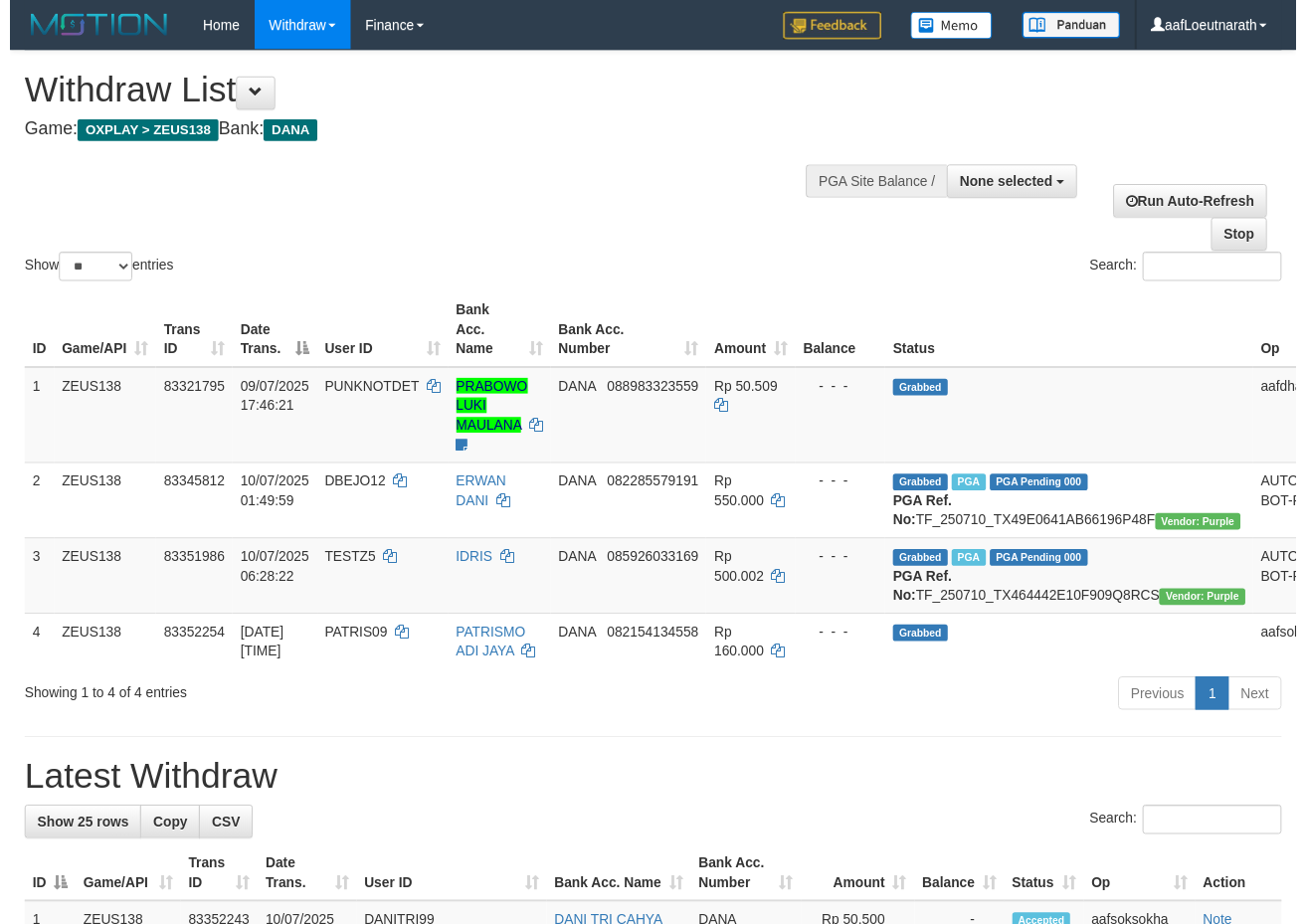 scroll, scrollTop: 0, scrollLeft: 0, axis: both 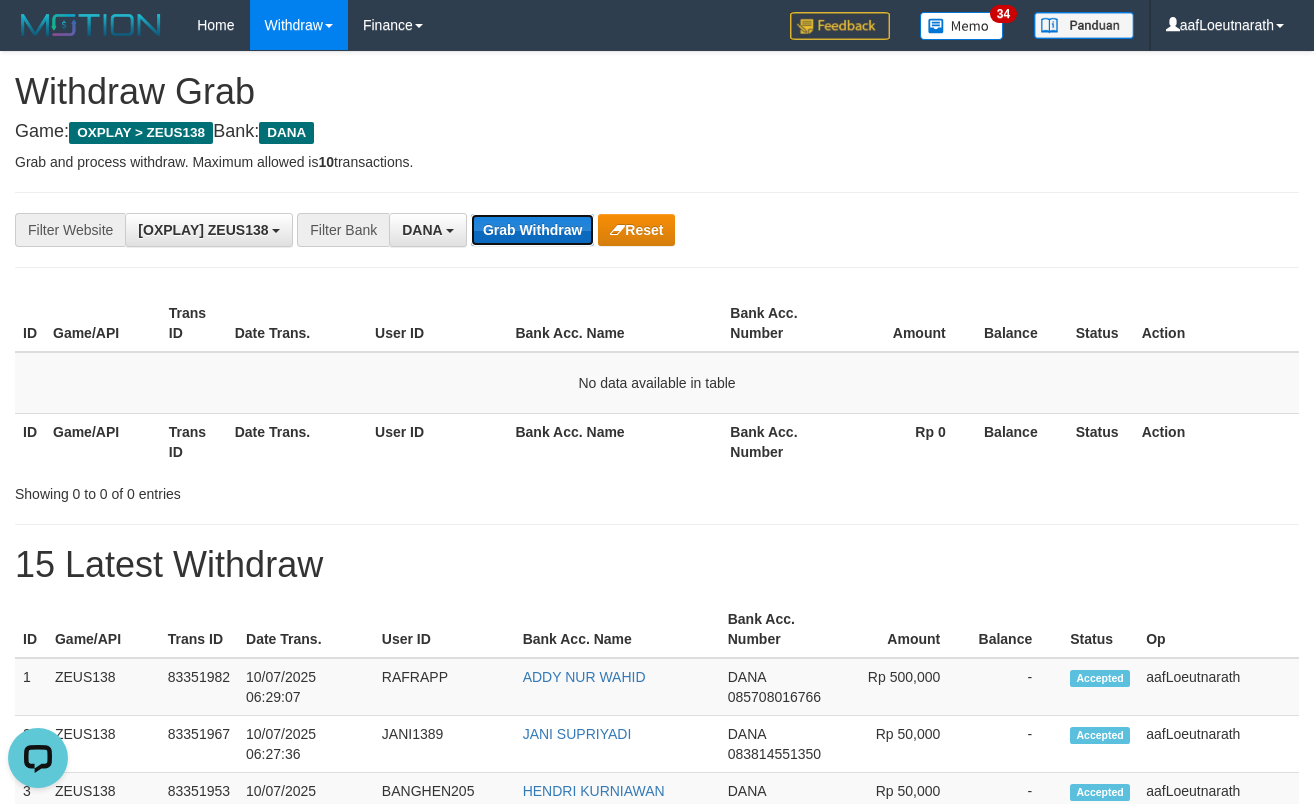 click on "Grab Withdraw" at bounding box center [532, 230] 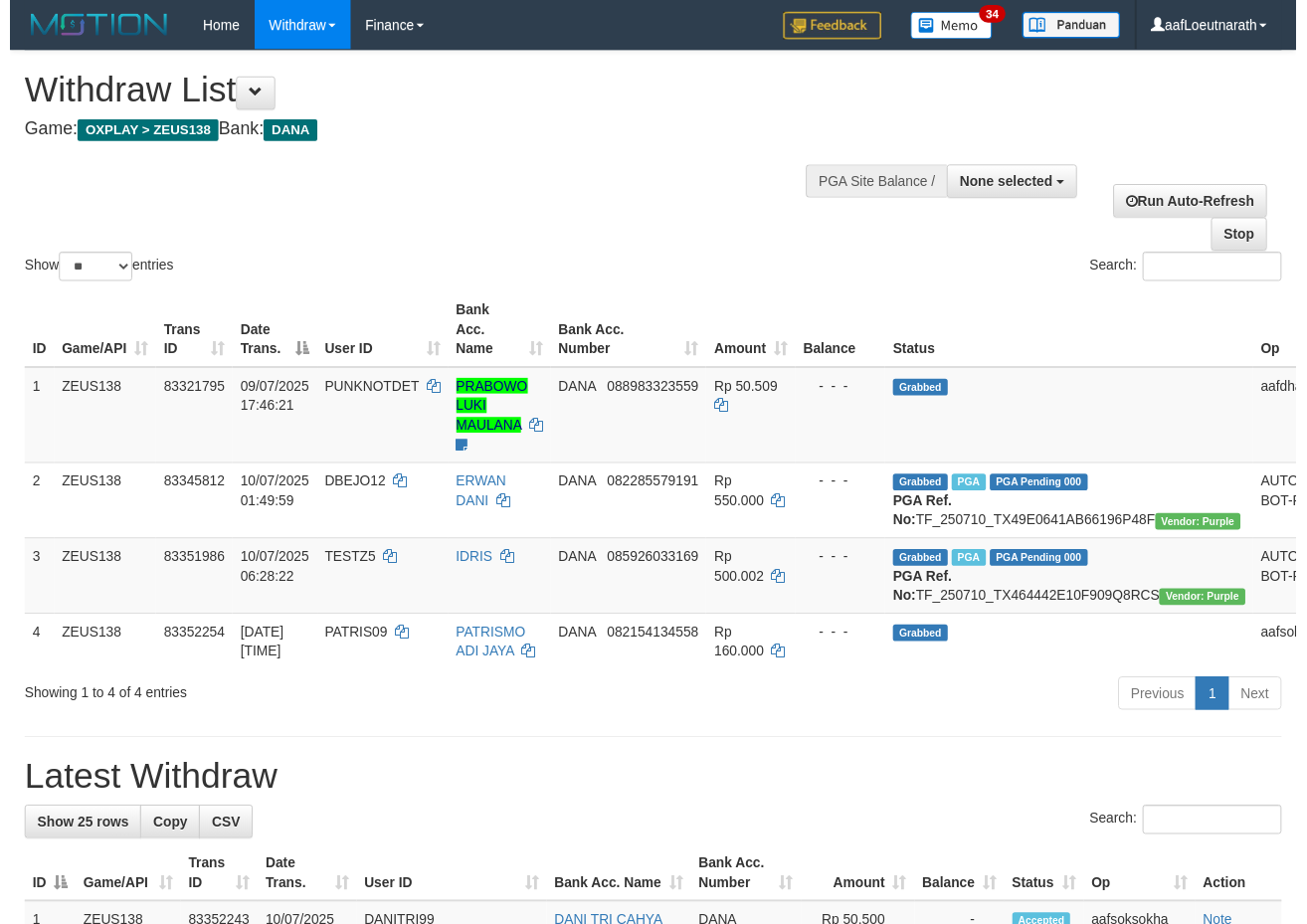 scroll, scrollTop: 0, scrollLeft: 0, axis: both 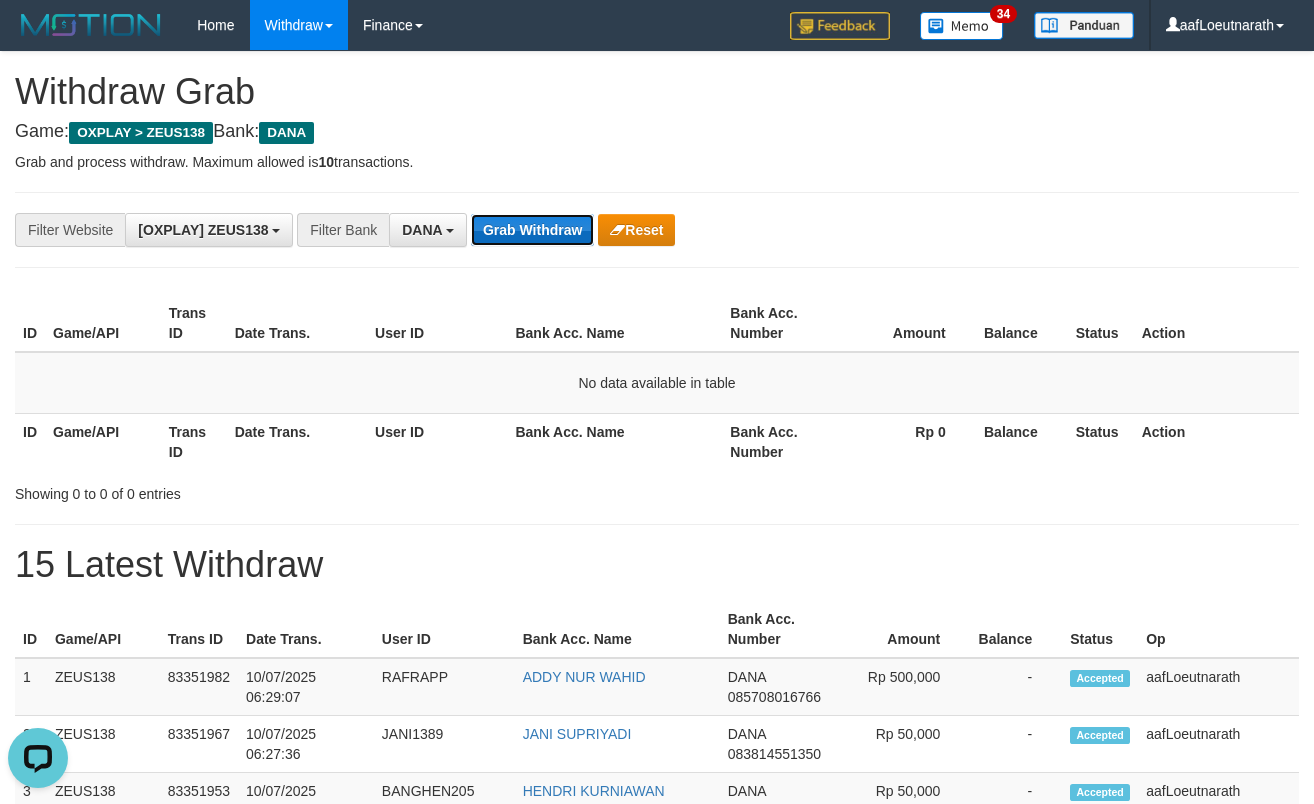 click on "Grab Withdraw" at bounding box center [532, 230] 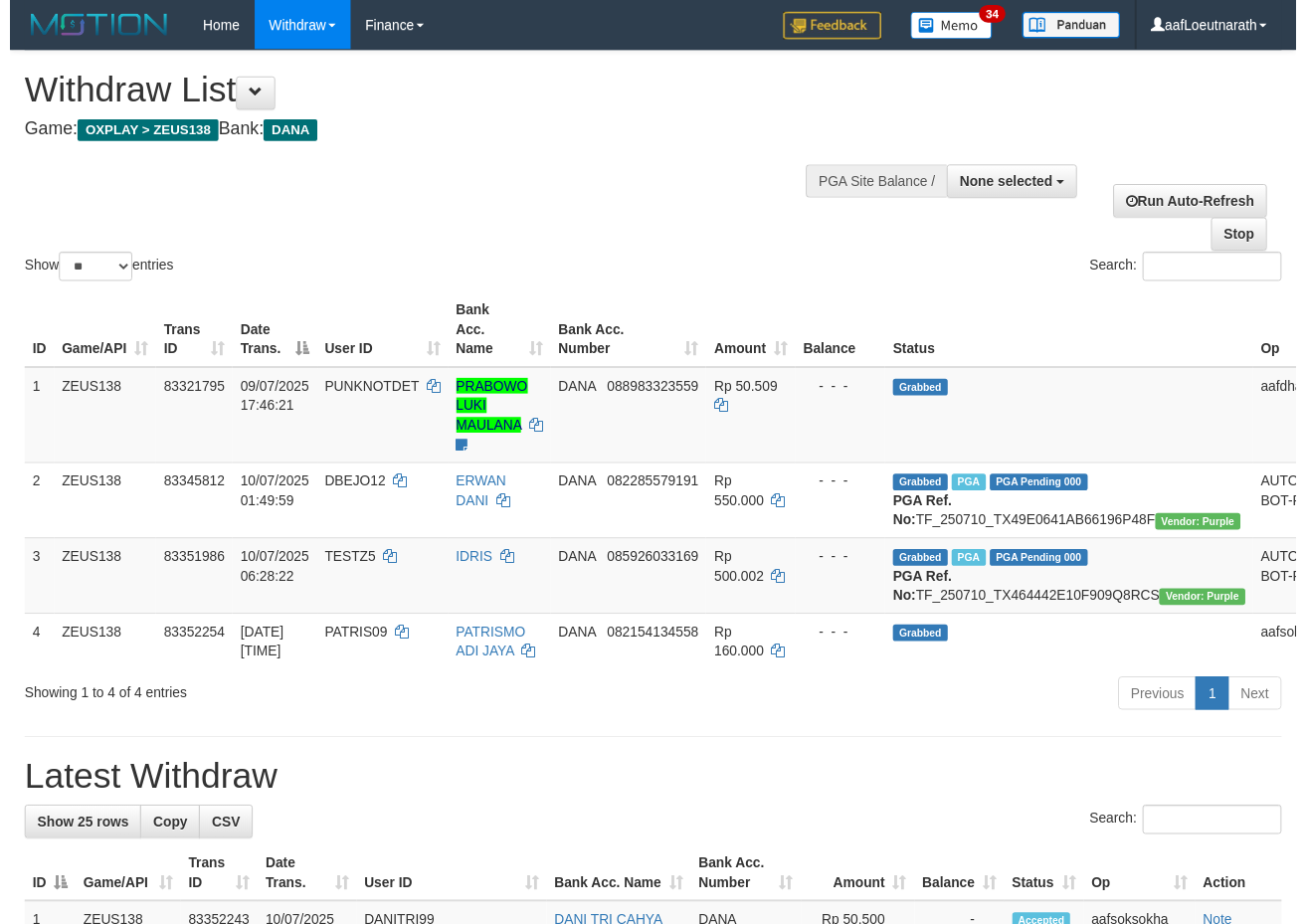 scroll, scrollTop: 0, scrollLeft: 0, axis: both 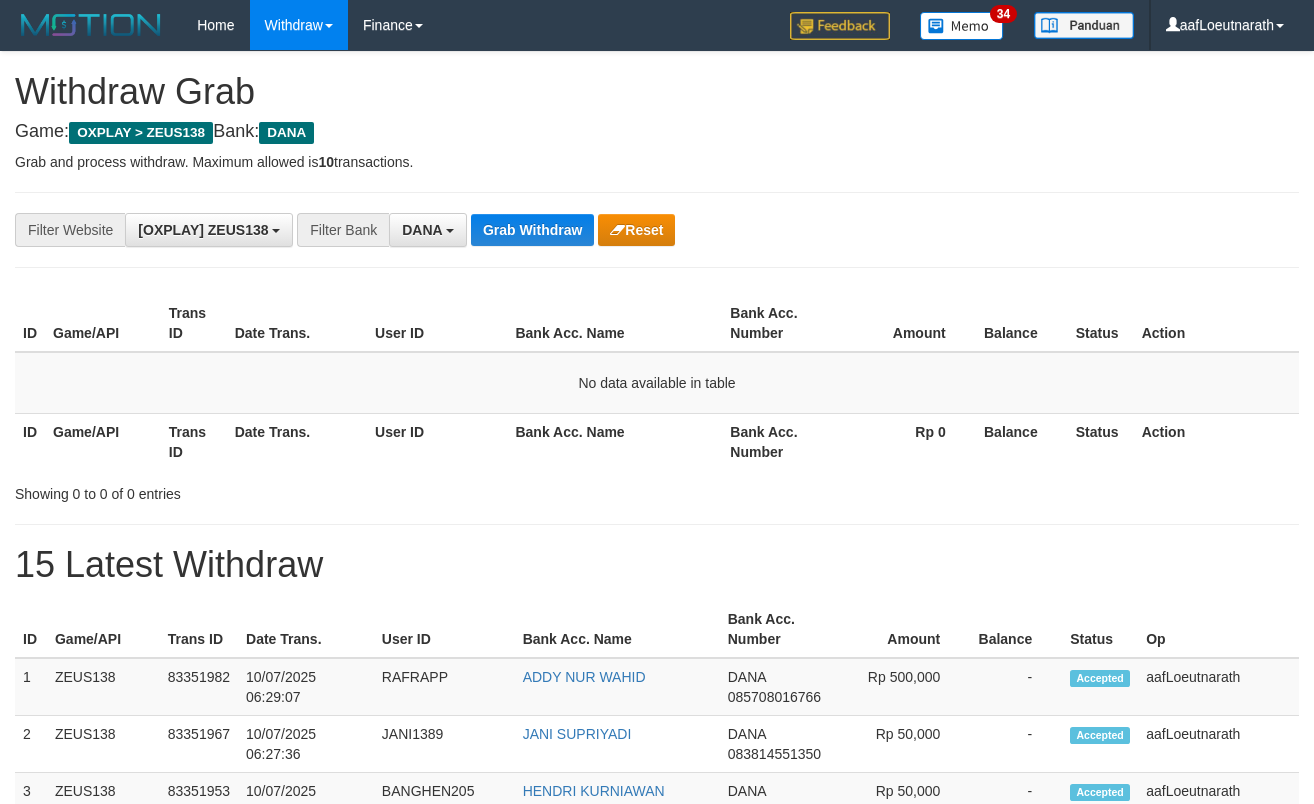 click on "Grab Withdraw" at bounding box center [532, 230] 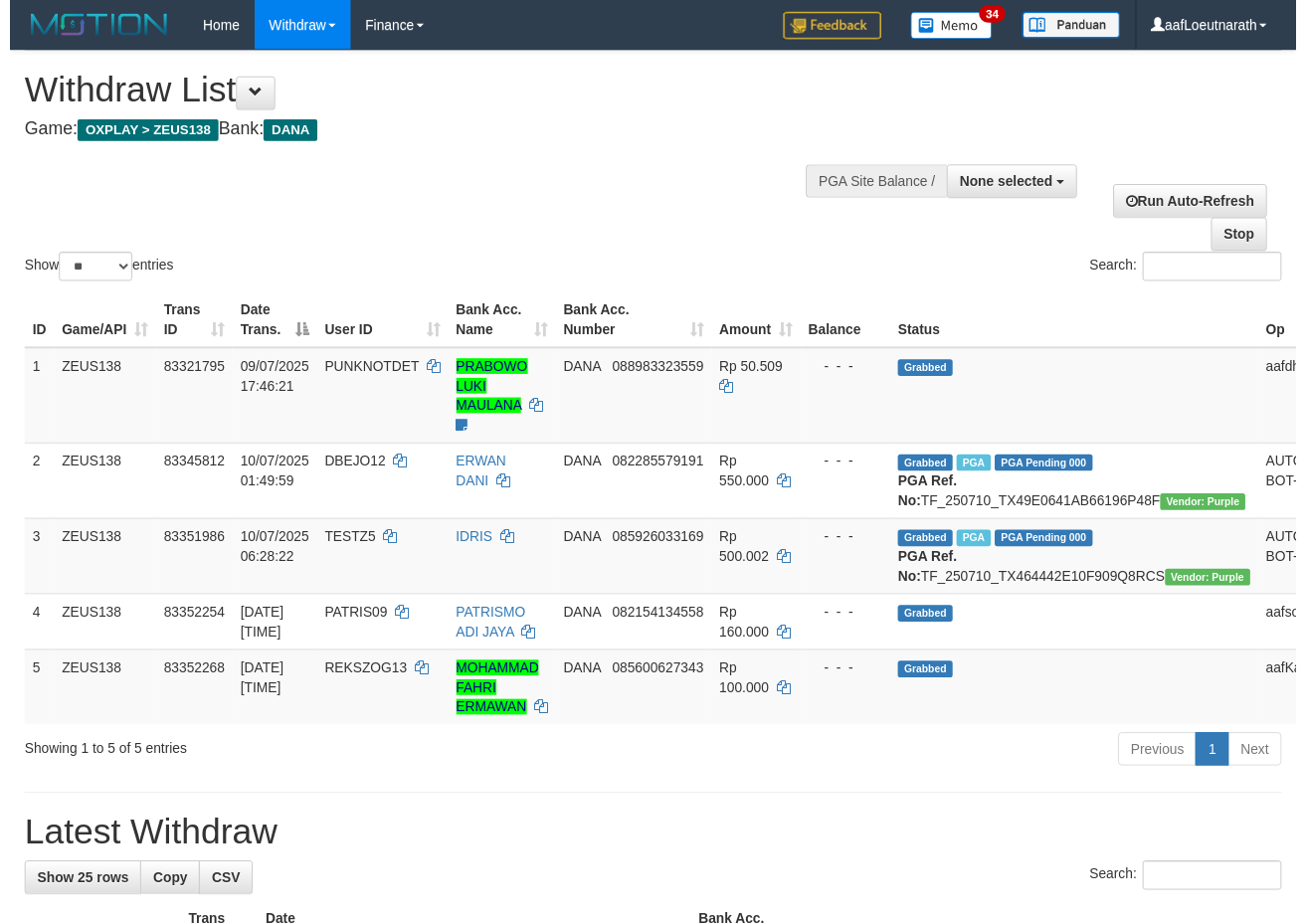 scroll, scrollTop: 0, scrollLeft: 0, axis: both 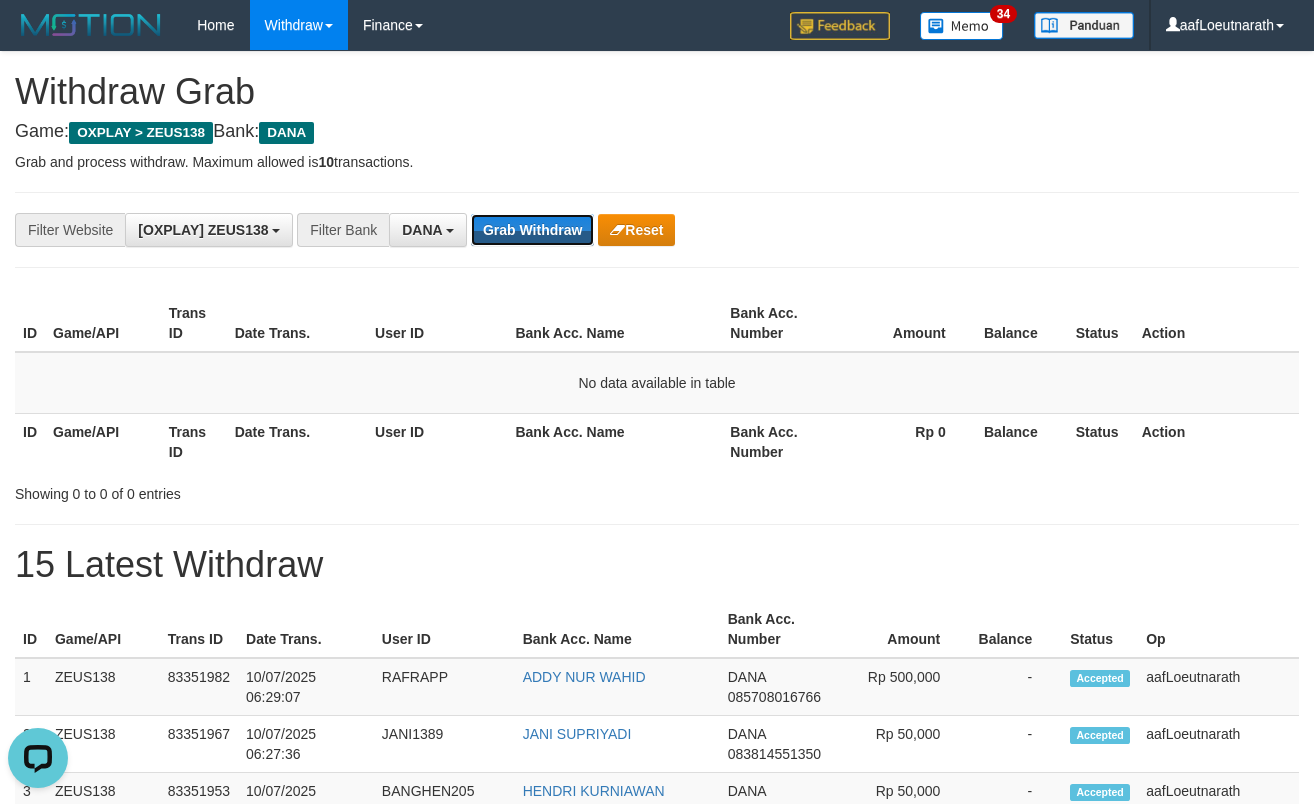 click on "Grab Withdraw" at bounding box center [532, 230] 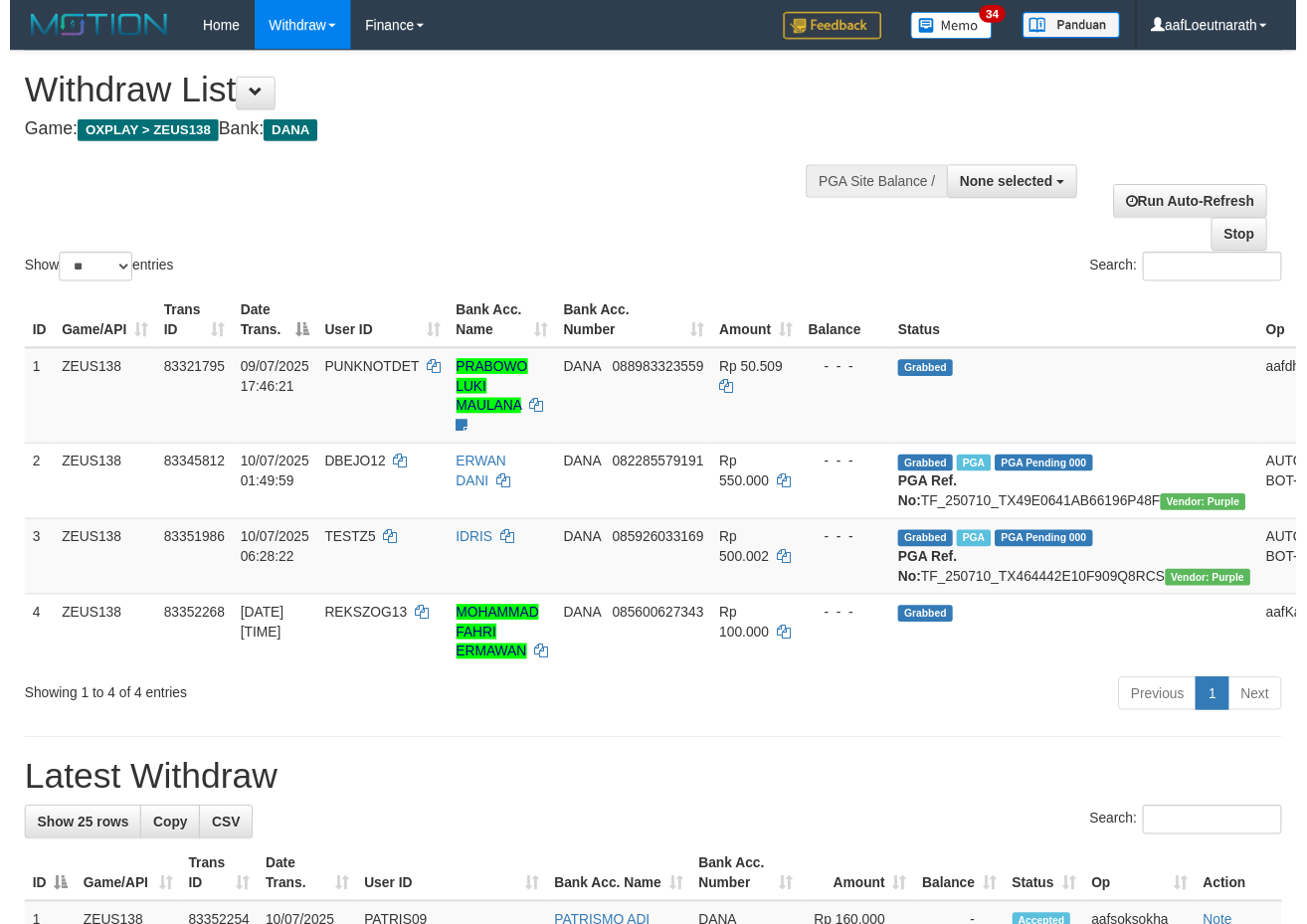 scroll, scrollTop: 0, scrollLeft: 0, axis: both 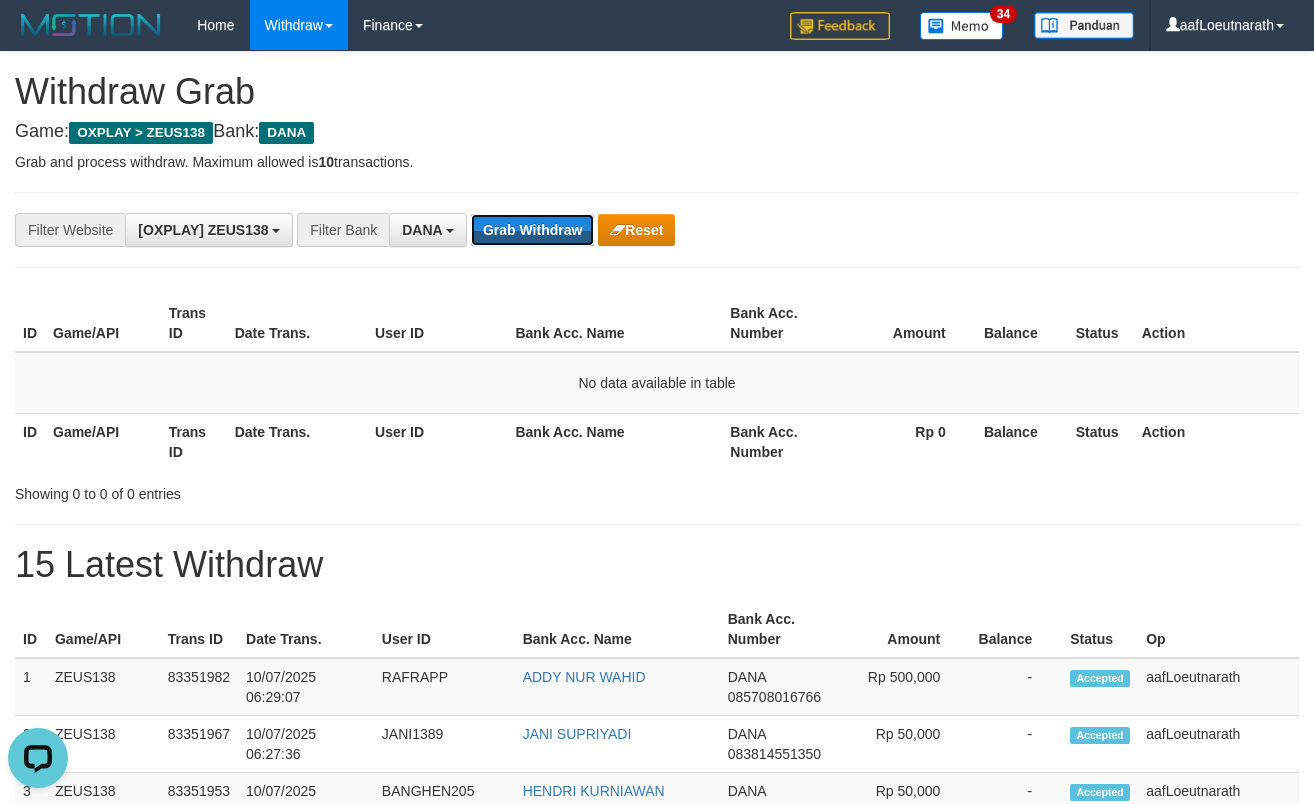 click on "Grab Withdraw" at bounding box center [532, 230] 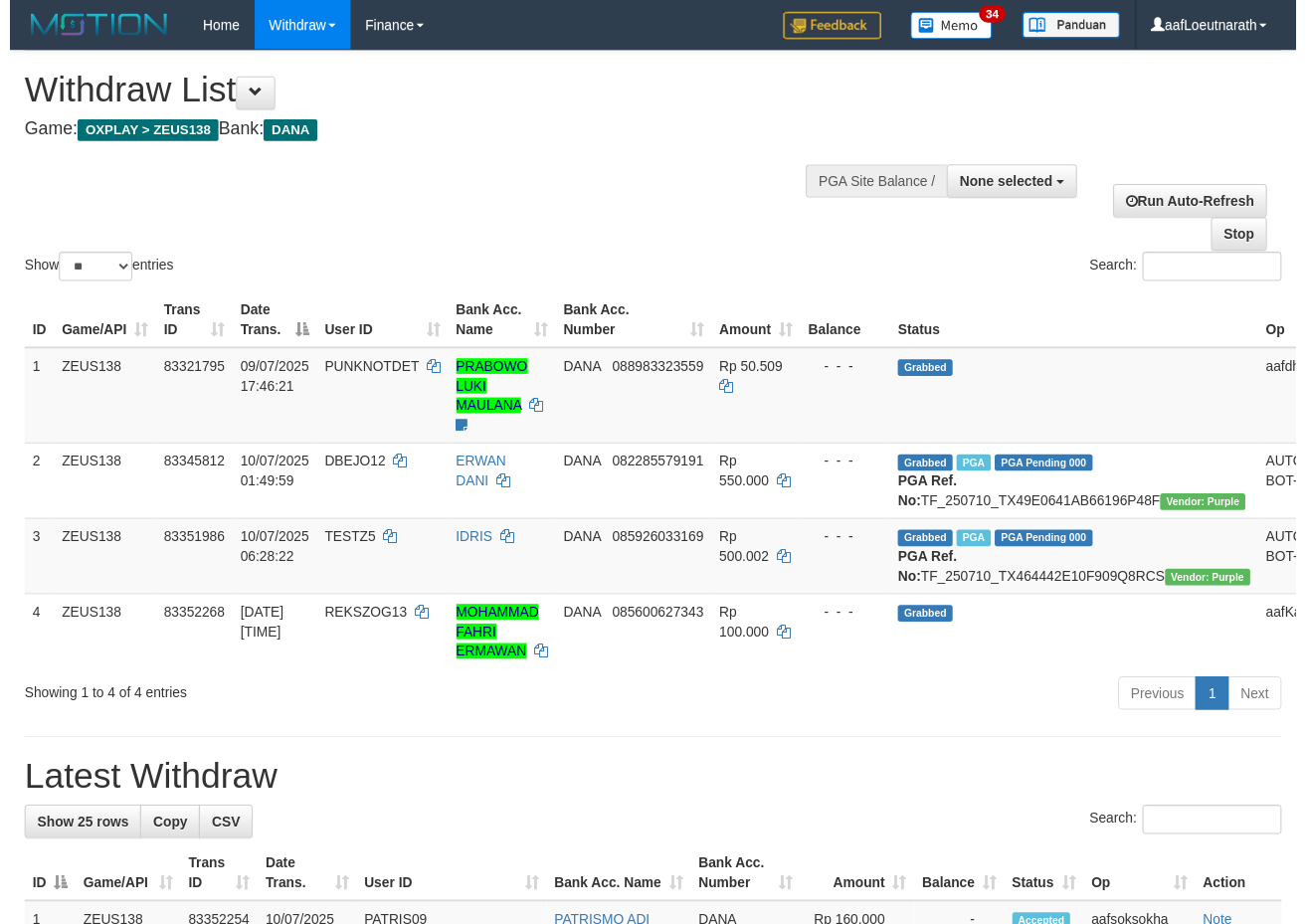 scroll, scrollTop: 0, scrollLeft: 0, axis: both 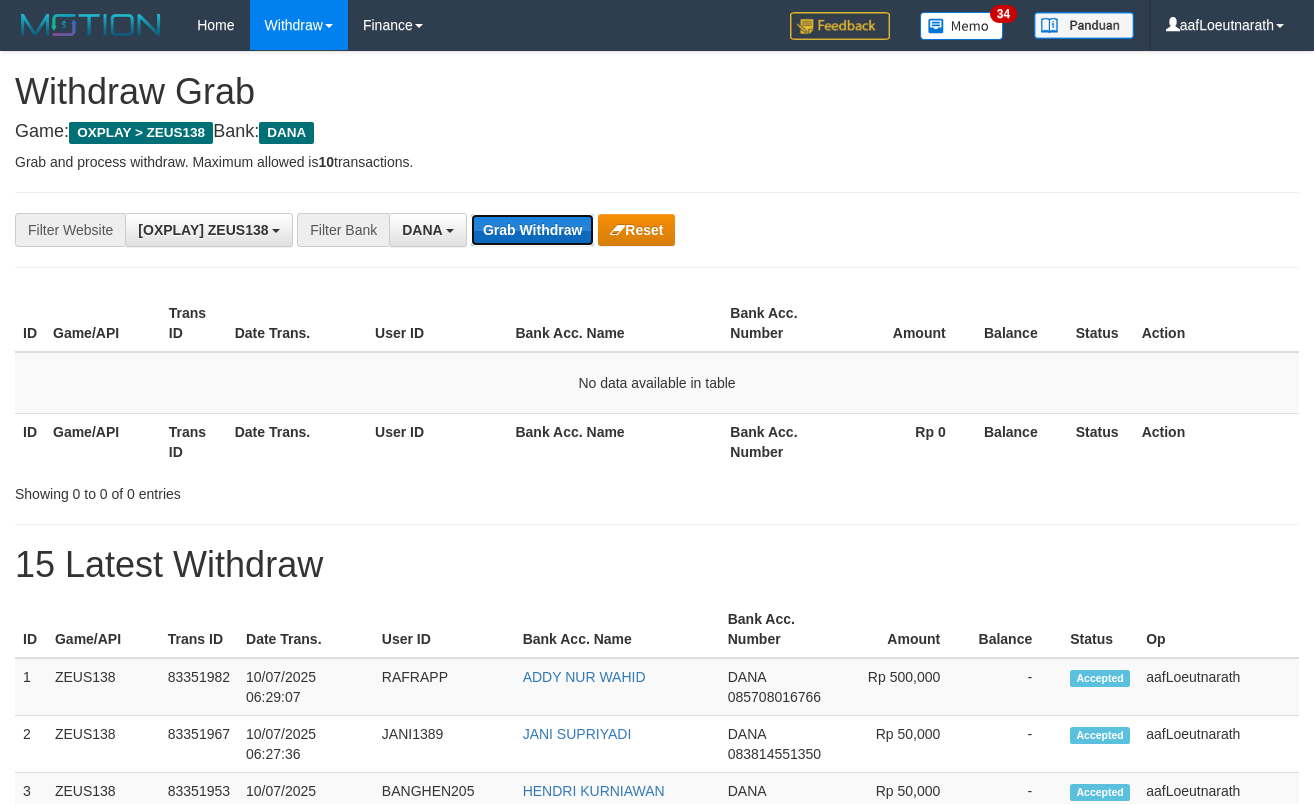 click on "Grab Withdraw" at bounding box center (532, 230) 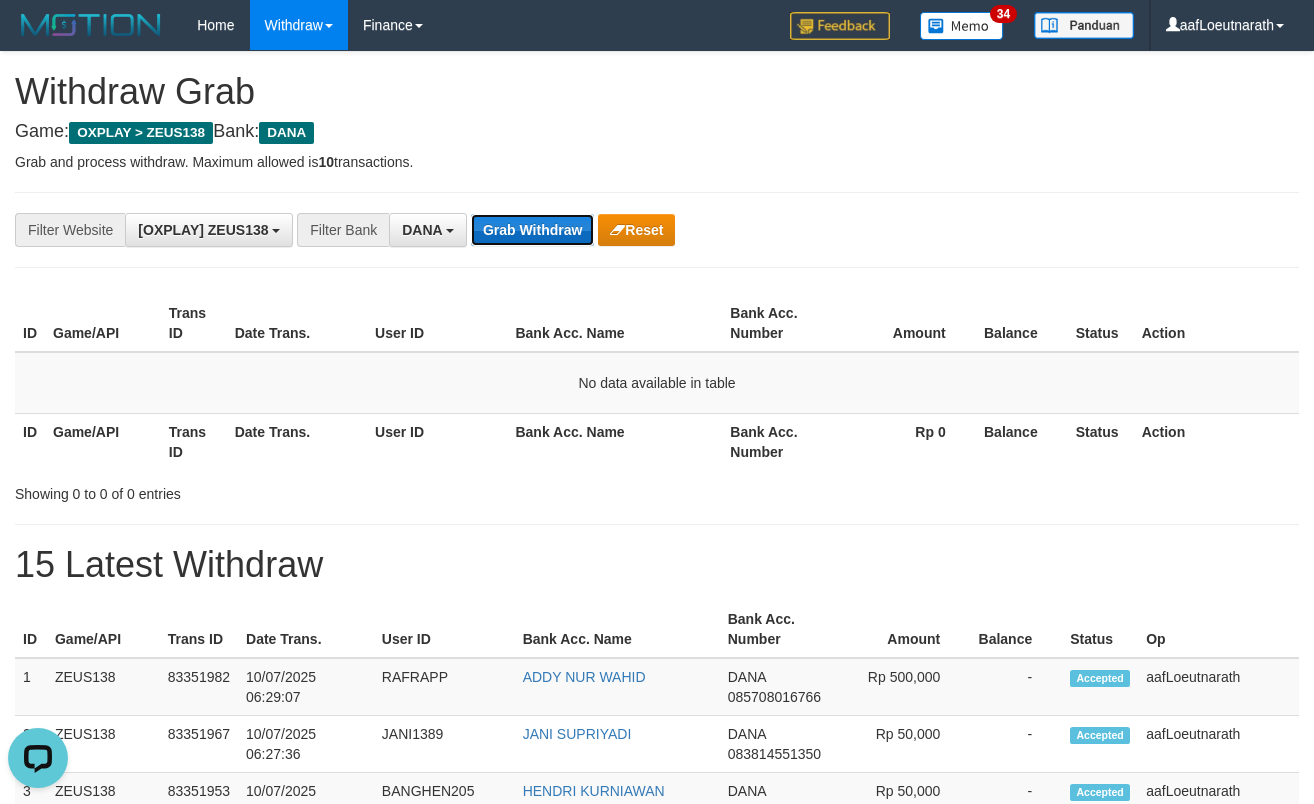scroll, scrollTop: 0, scrollLeft: 0, axis: both 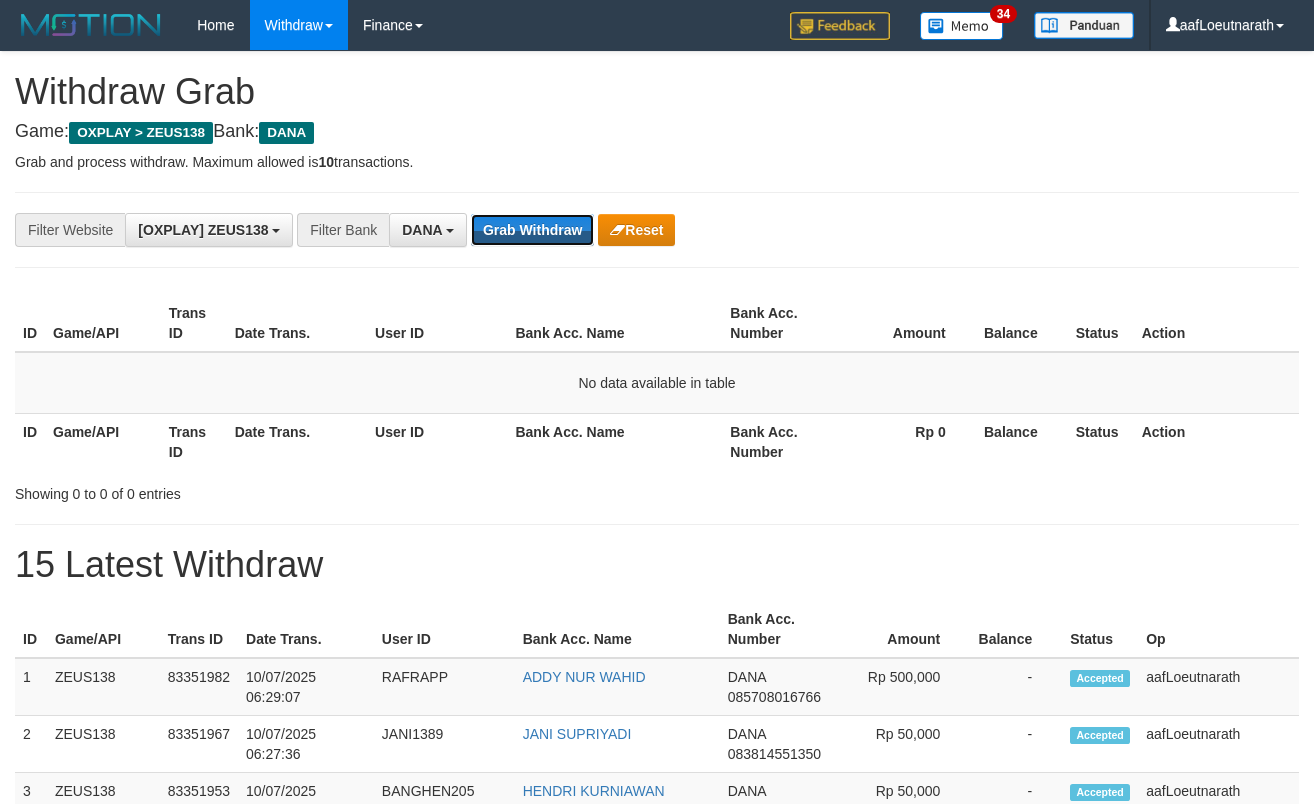 click on "Grab Withdraw" at bounding box center (532, 230) 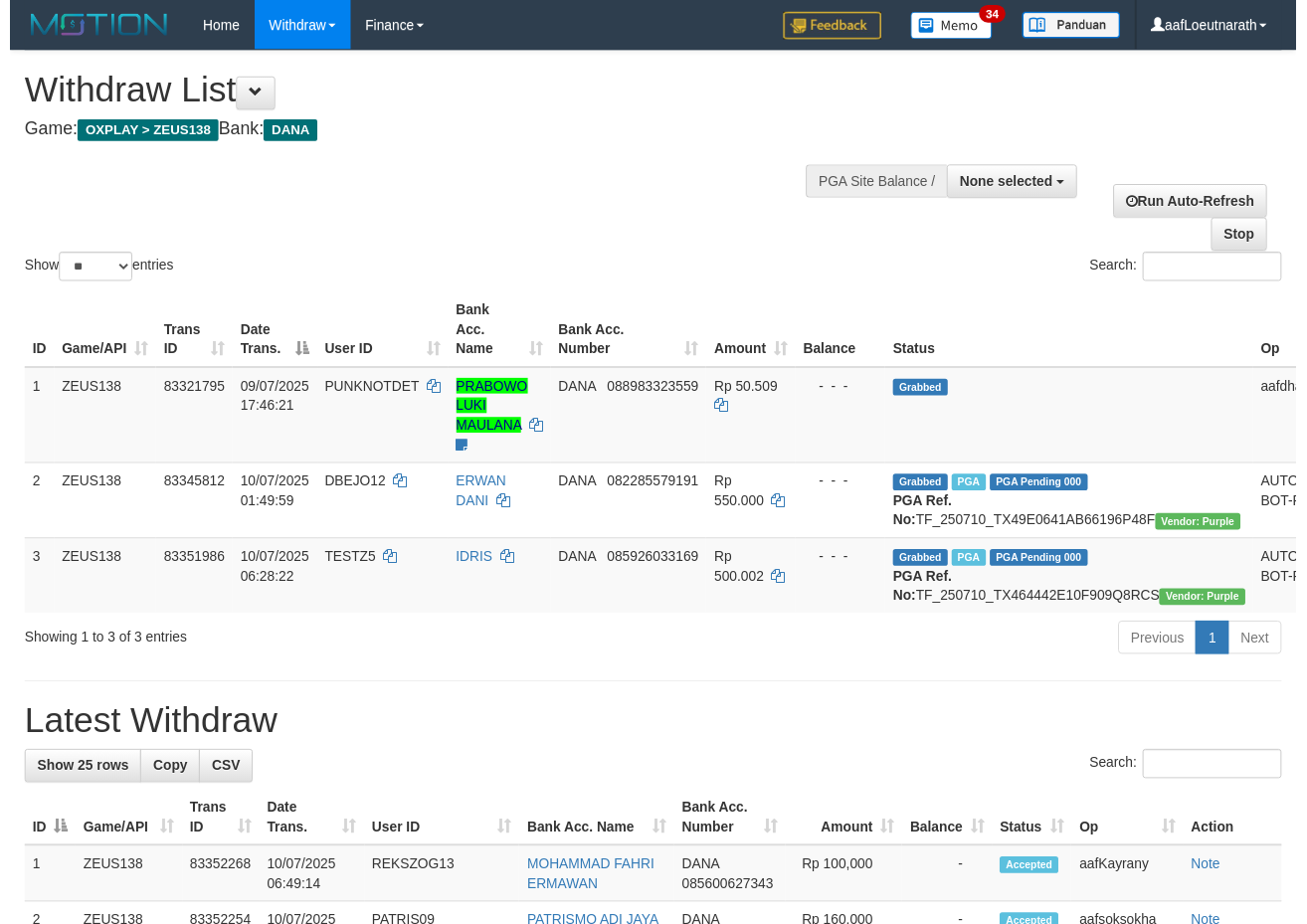 scroll, scrollTop: 0, scrollLeft: 0, axis: both 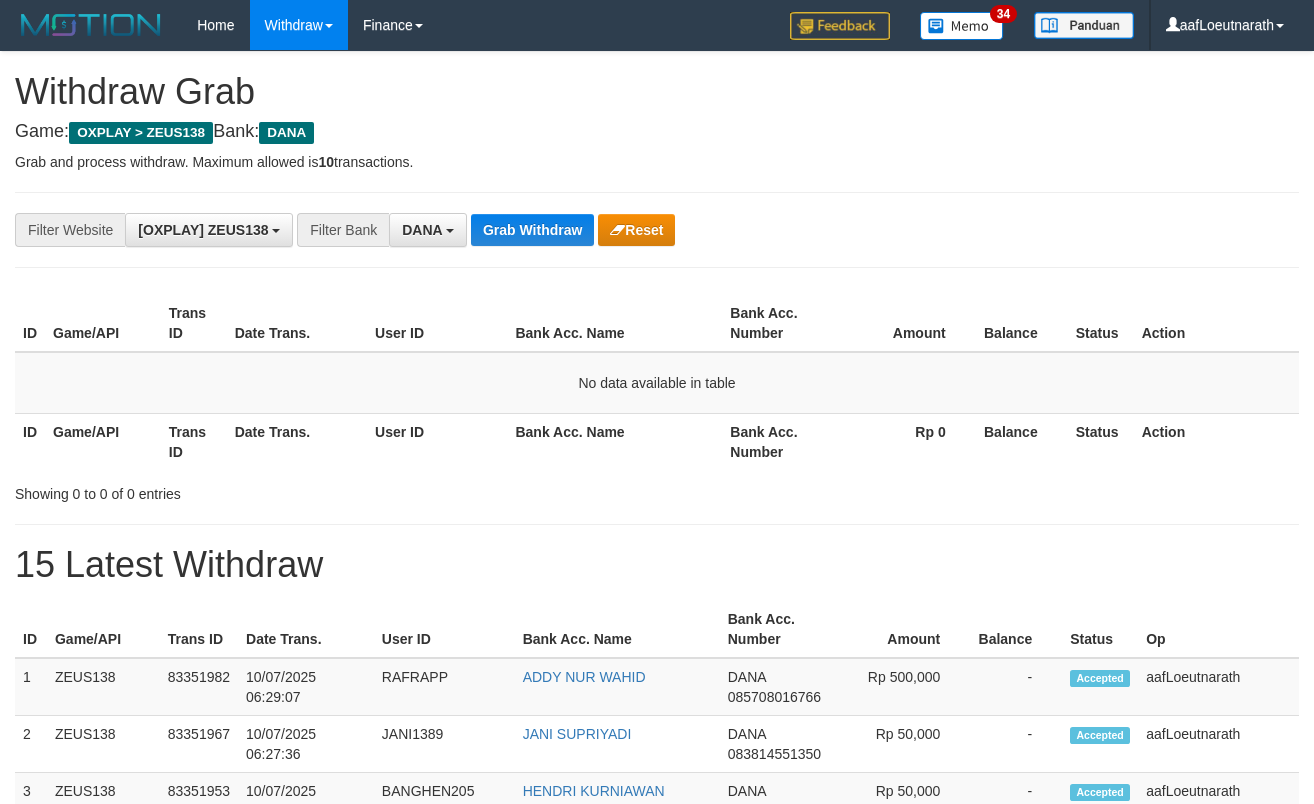click on "Grab Withdraw" at bounding box center [532, 230] 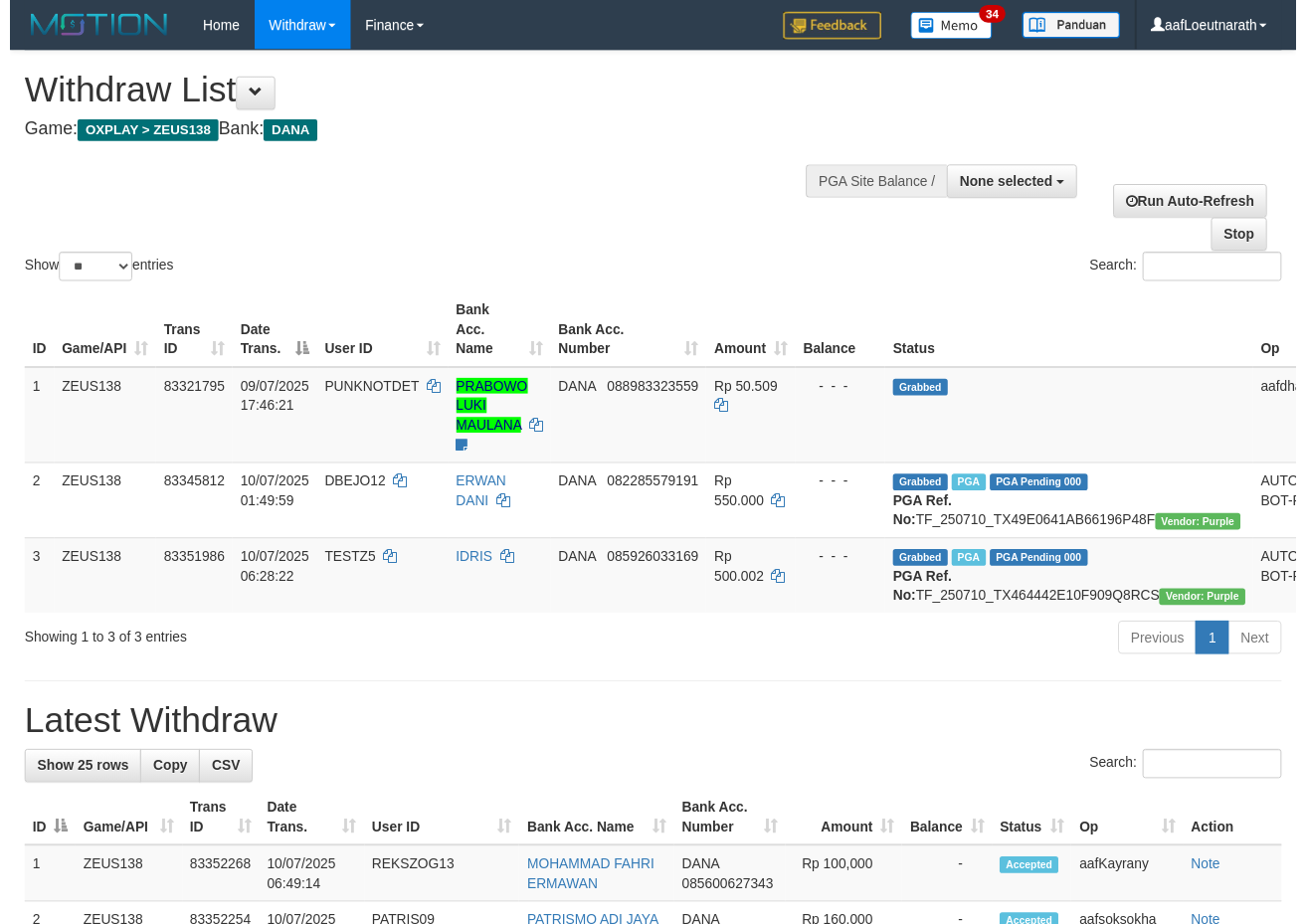 scroll, scrollTop: 0, scrollLeft: 0, axis: both 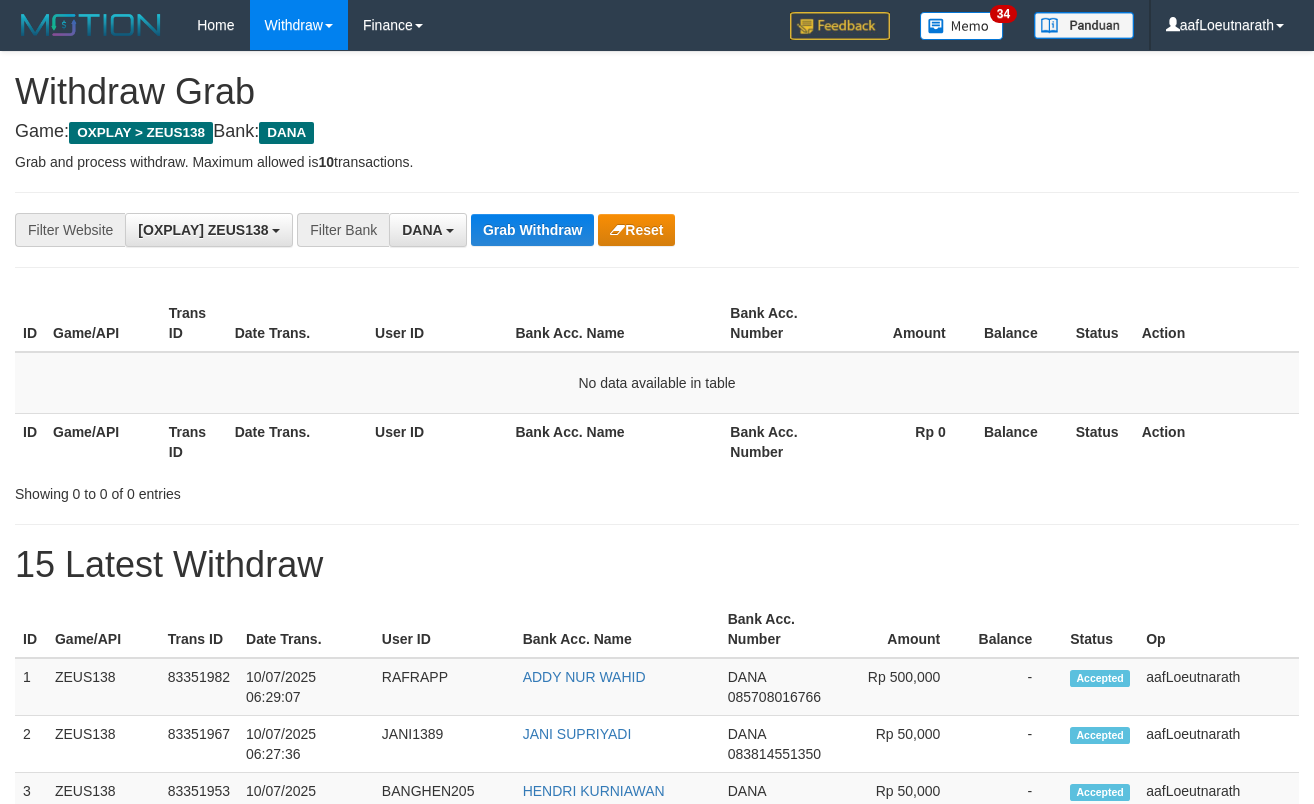 click on "Grab Withdraw" at bounding box center (532, 230) 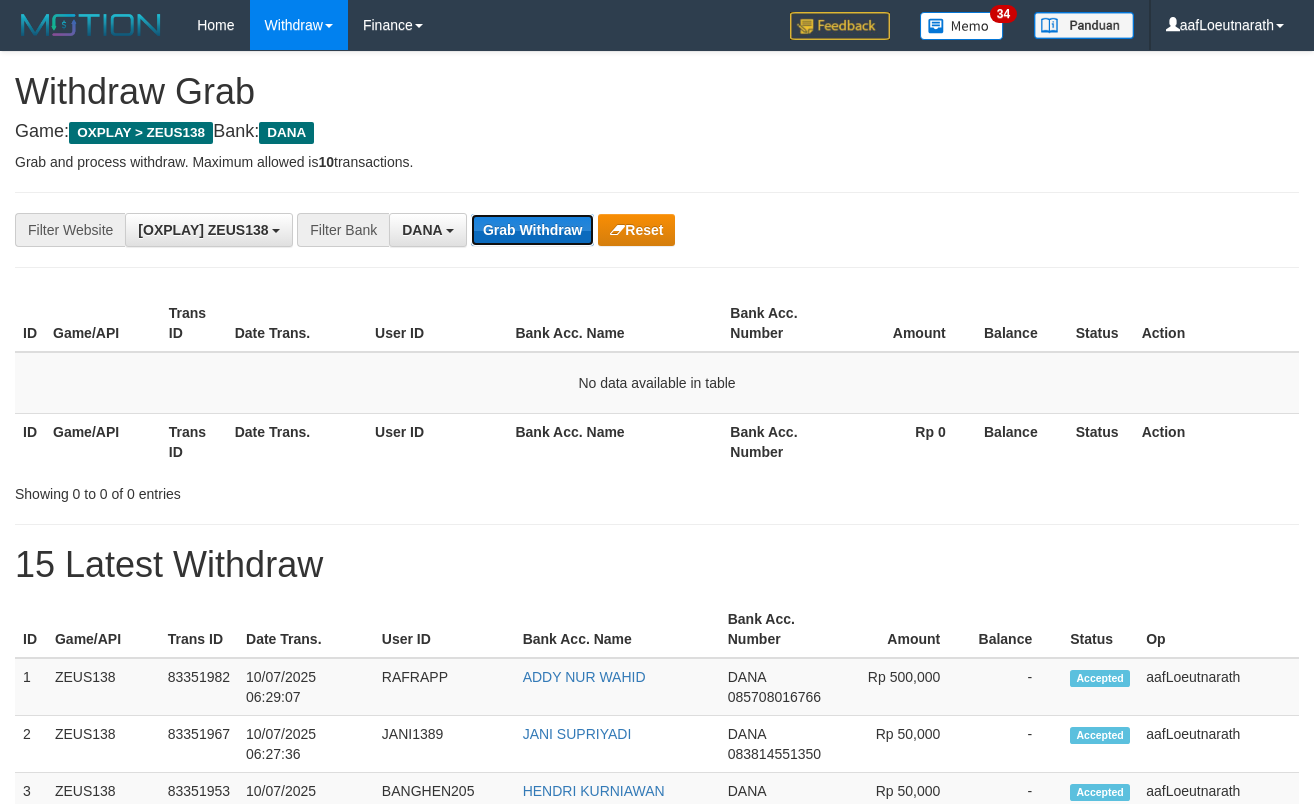 click on "Grab Withdraw" at bounding box center [532, 230] 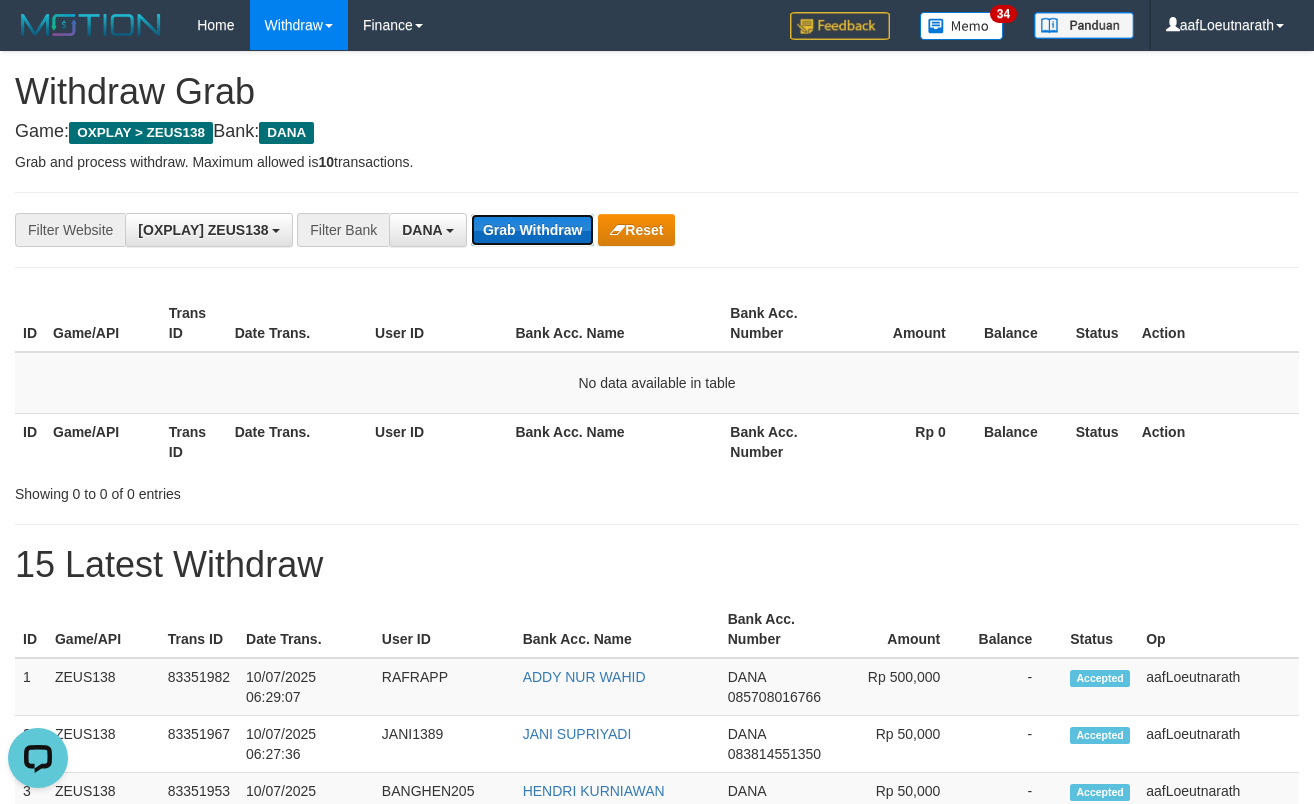 scroll, scrollTop: 0, scrollLeft: 0, axis: both 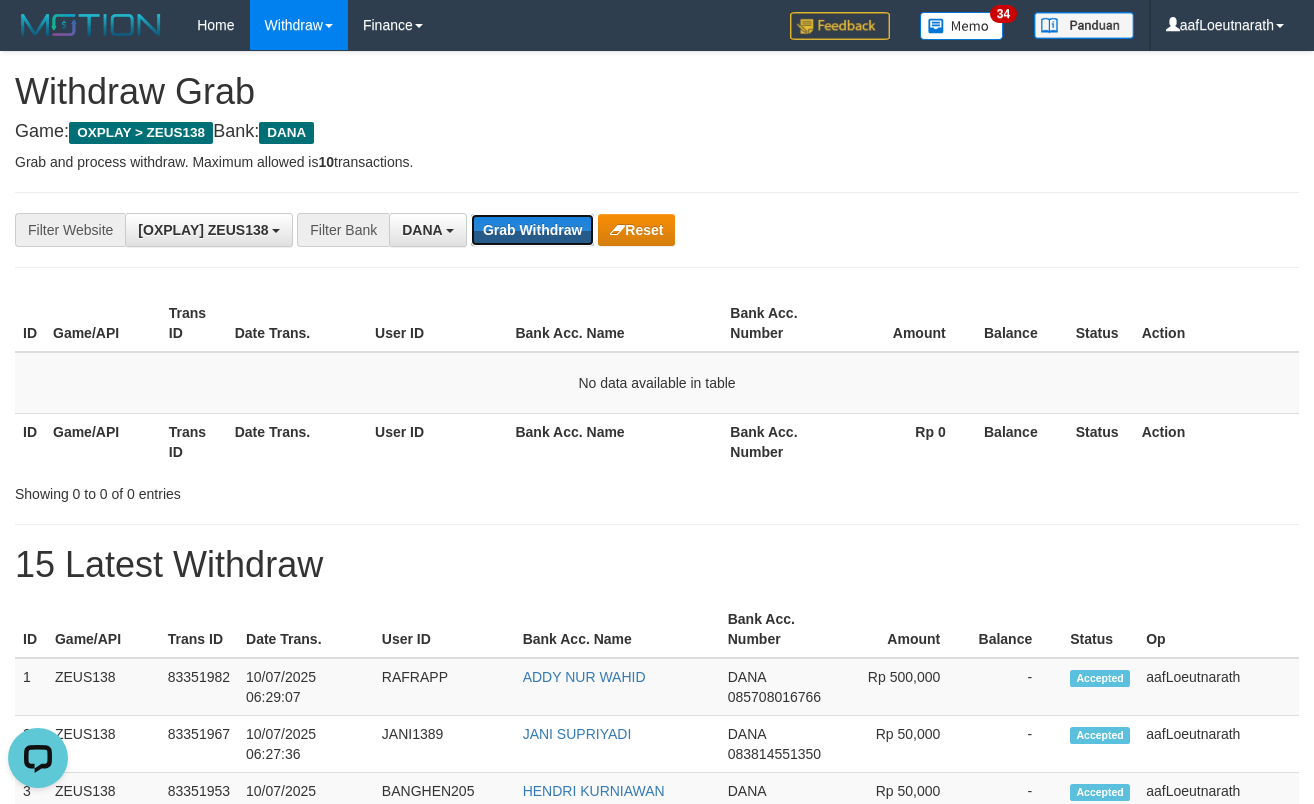 drag, startPoint x: 545, startPoint y: 230, endPoint x: 568, endPoint y: 284, distance: 58.694122 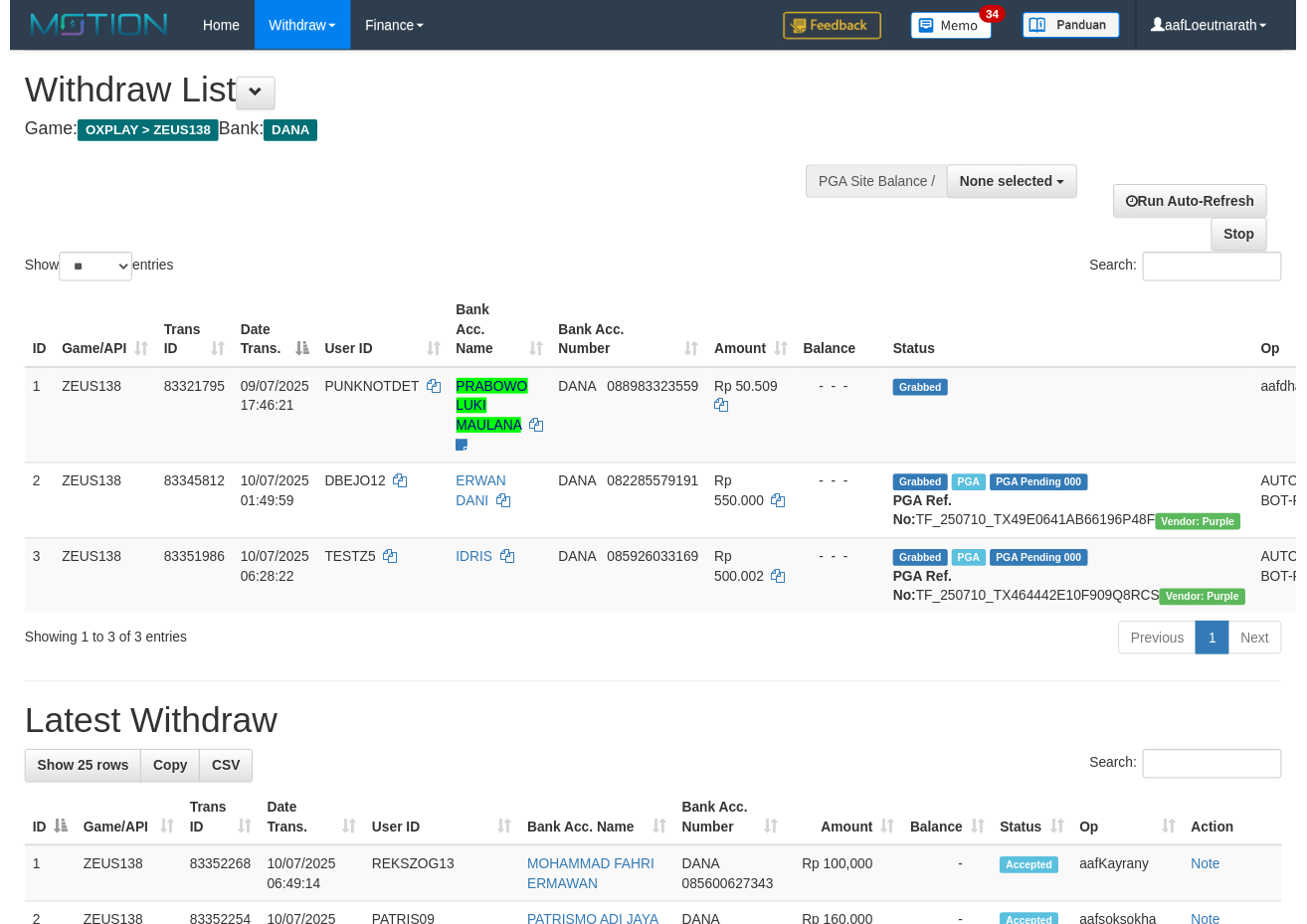 scroll, scrollTop: 0, scrollLeft: 0, axis: both 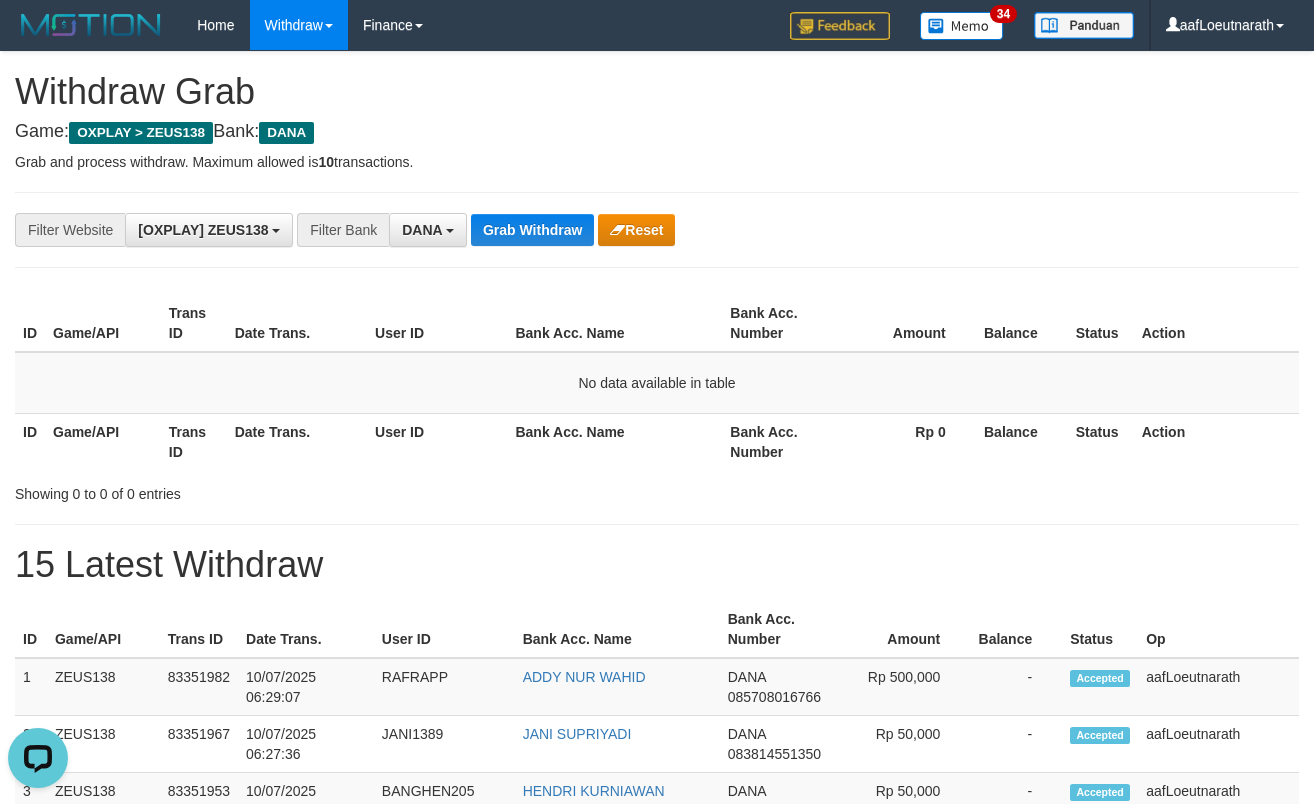 click on "**********" at bounding box center (547, 230) 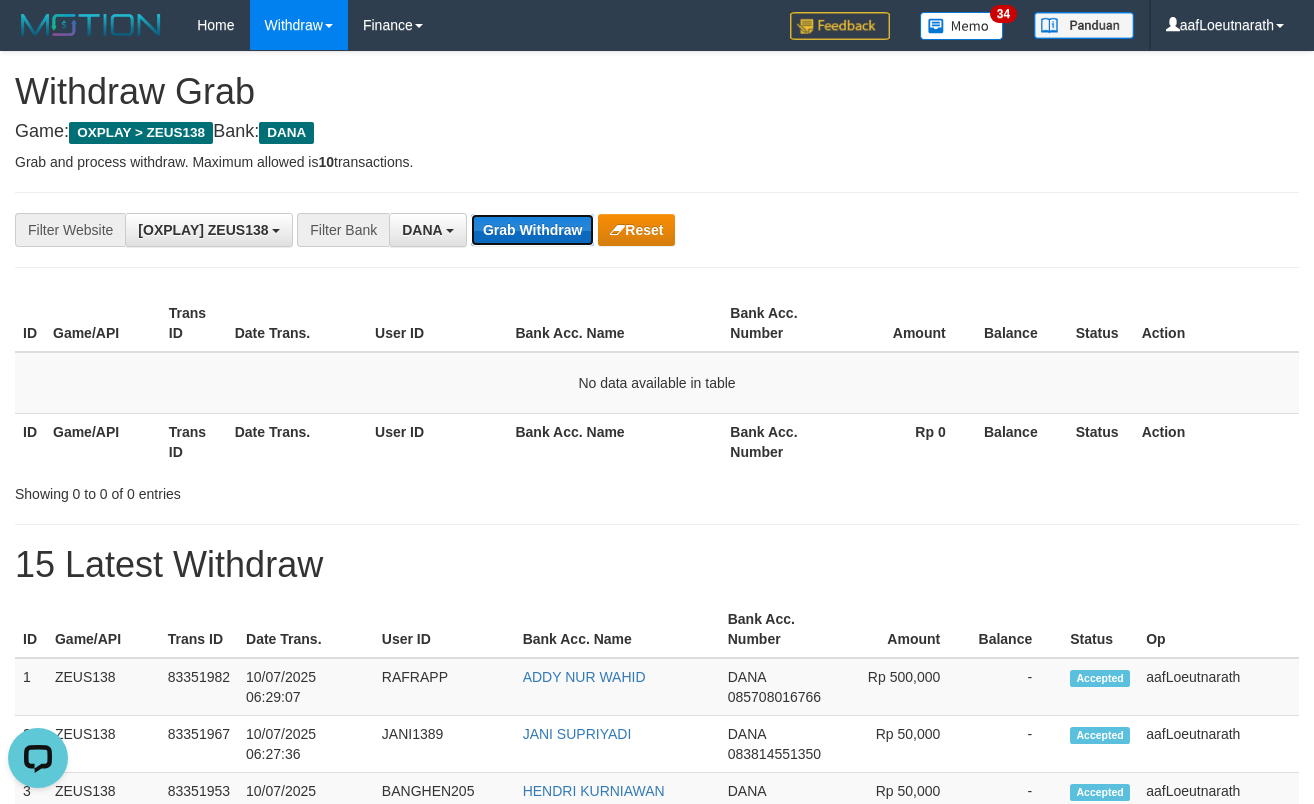 click on "Grab Withdraw" at bounding box center (532, 230) 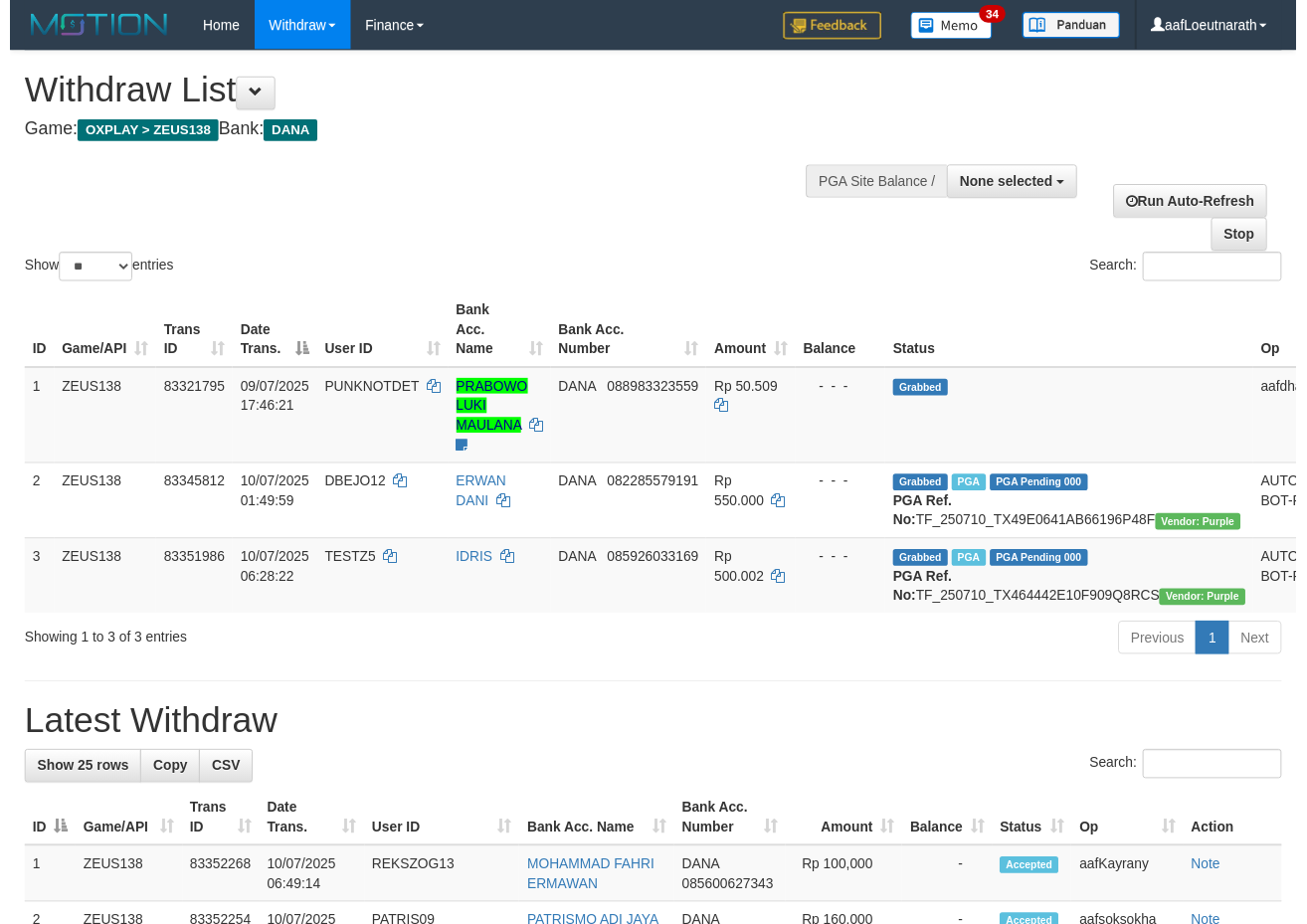 scroll, scrollTop: 0, scrollLeft: 0, axis: both 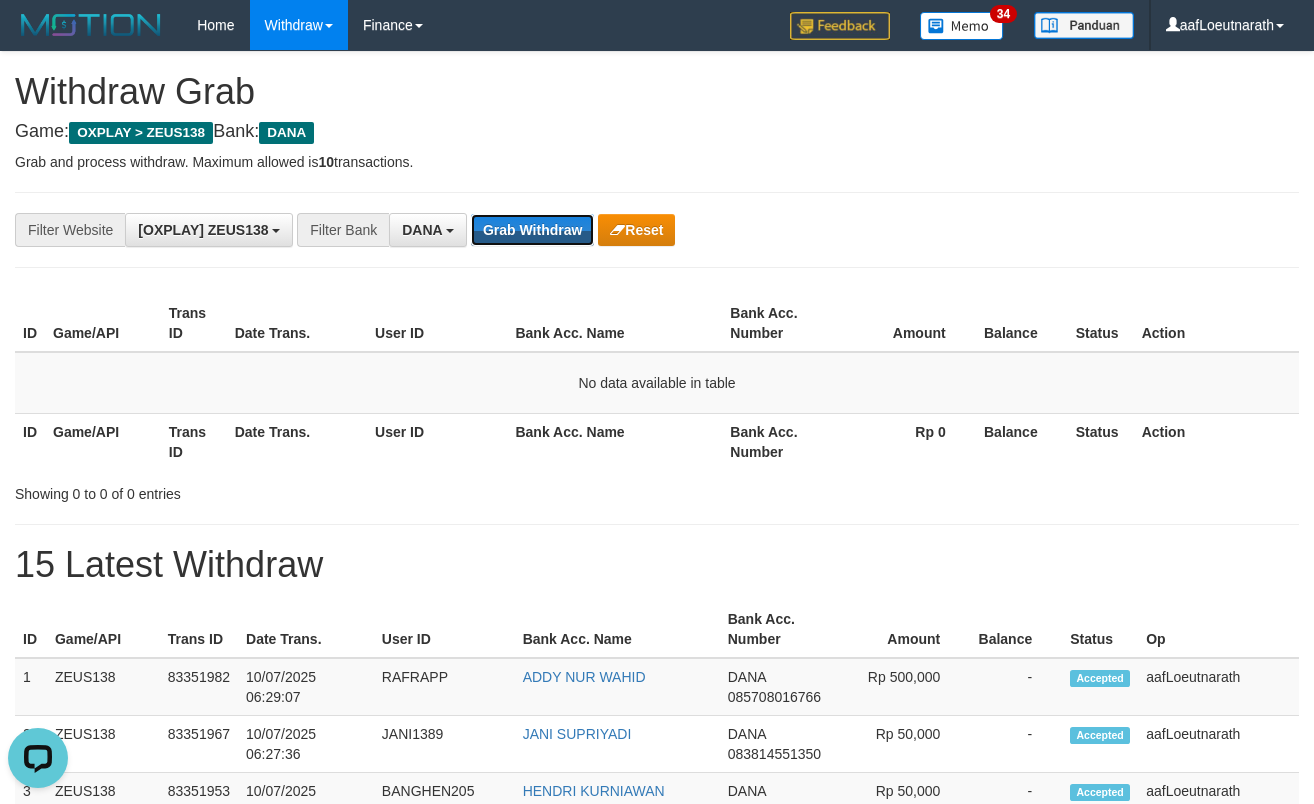 click on "Grab Withdraw" at bounding box center (532, 230) 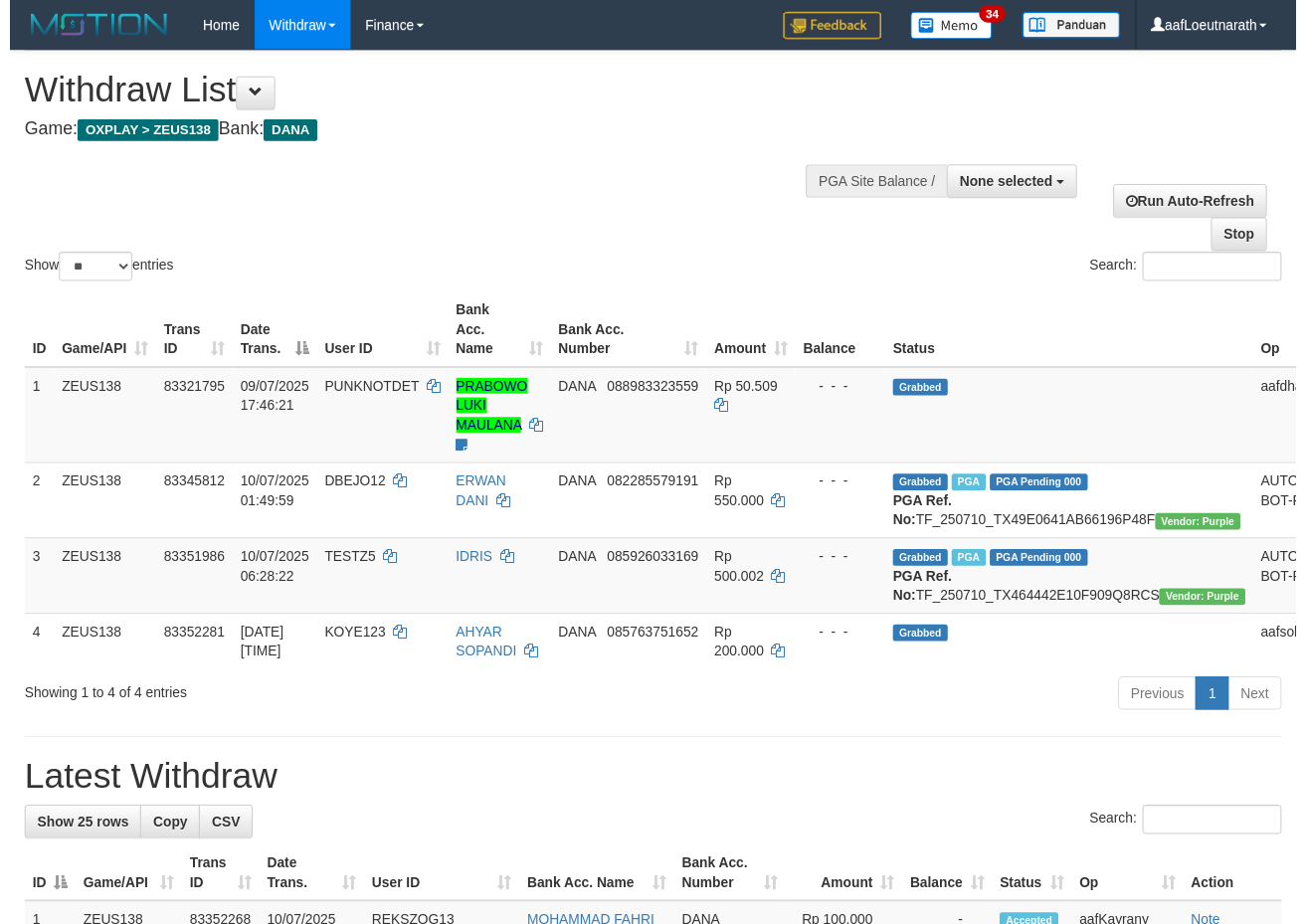 scroll, scrollTop: 0, scrollLeft: 0, axis: both 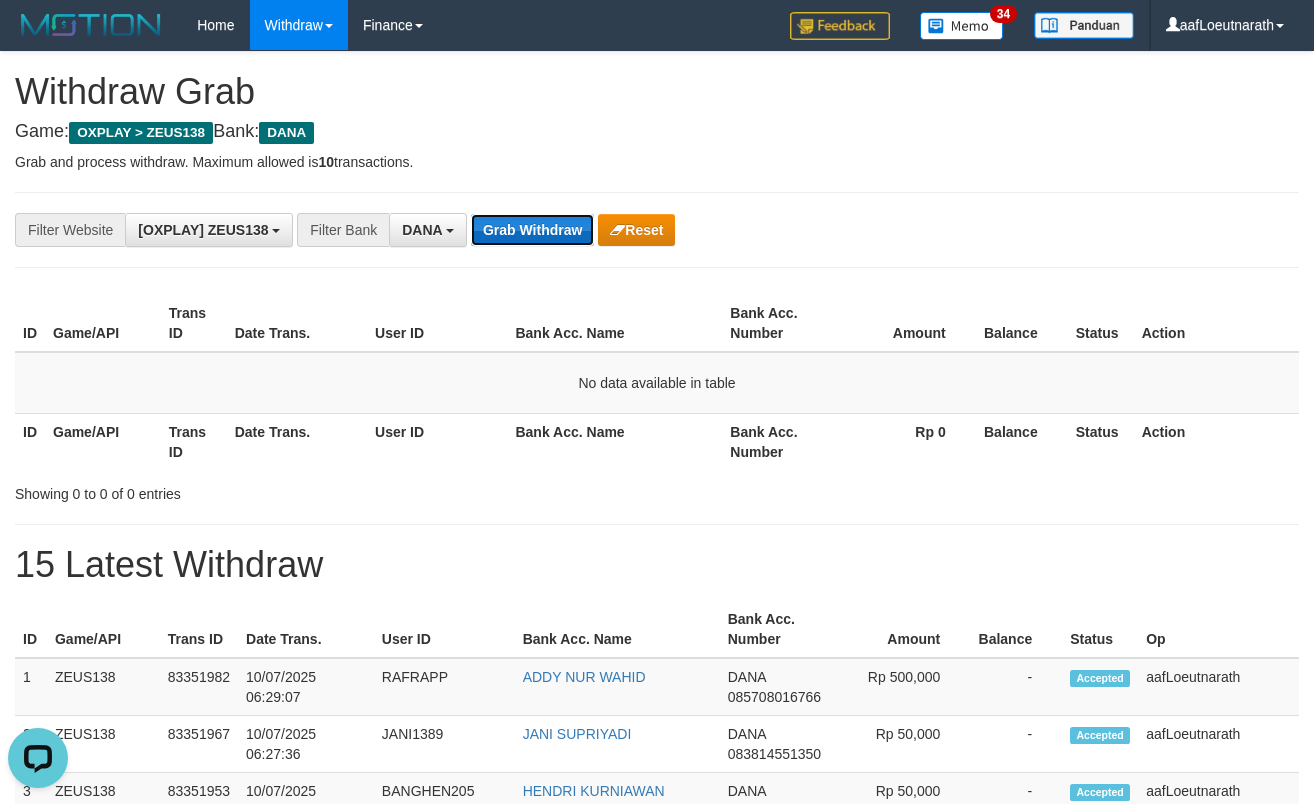 click on "Grab Withdraw" at bounding box center [532, 230] 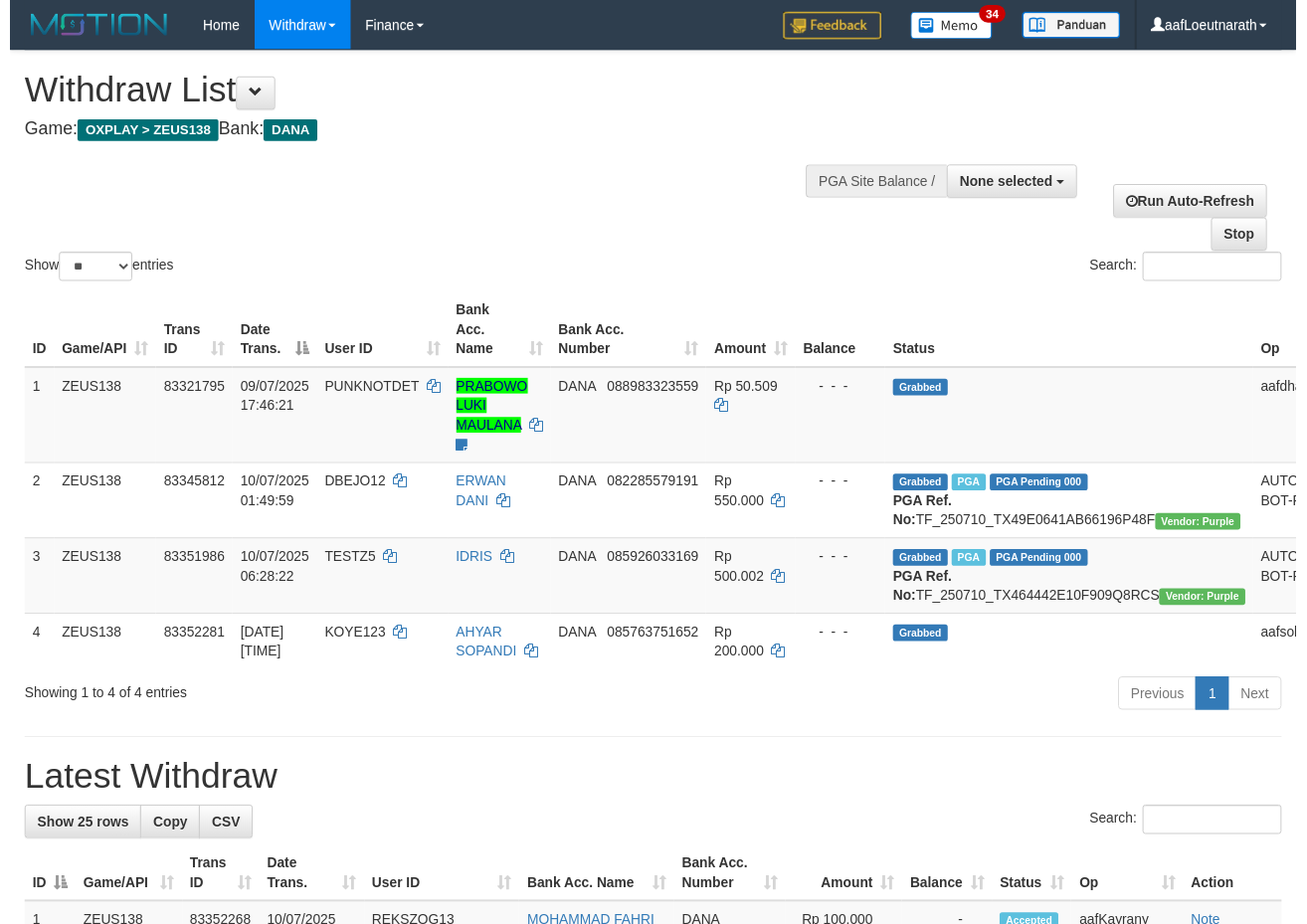 scroll, scrollTop: 0, scrollLeft: 0, axis: both 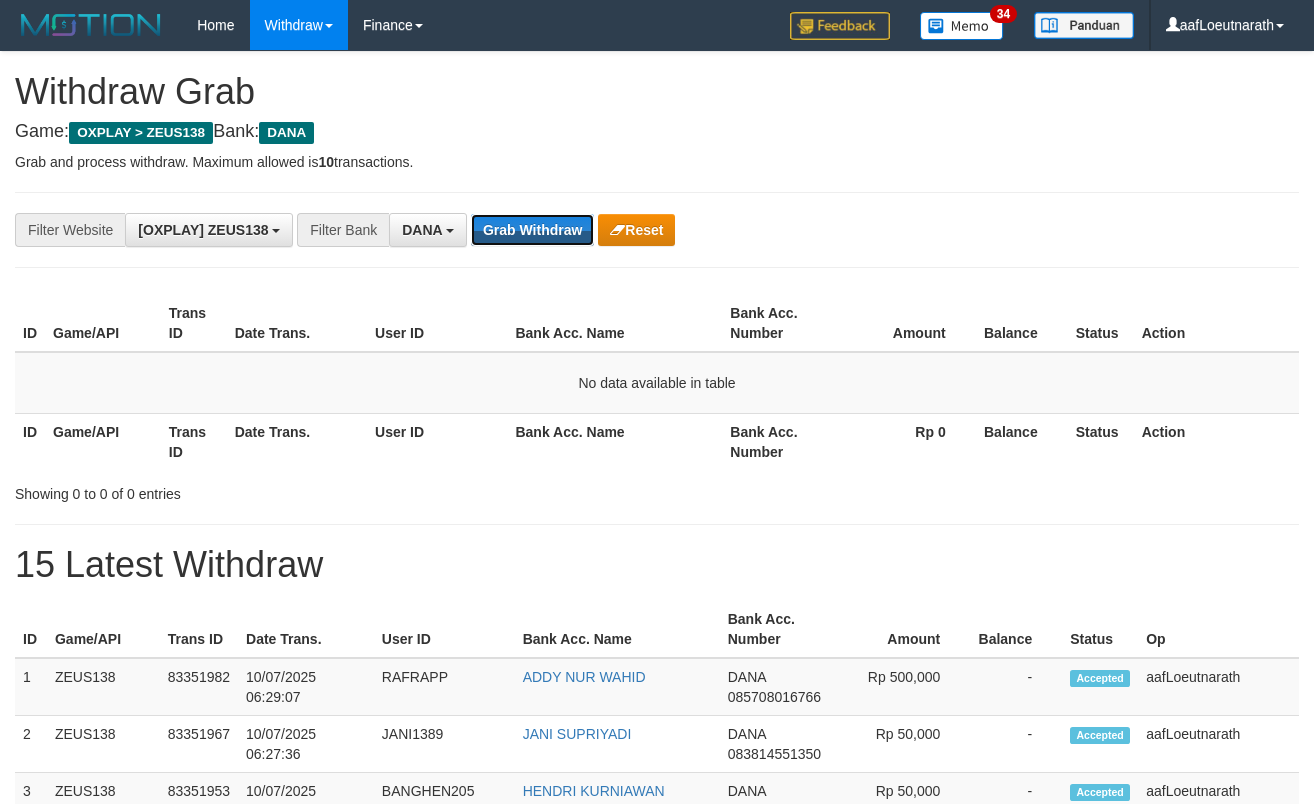 click on "Grab Withdraw" at bounding box center [532, 230] 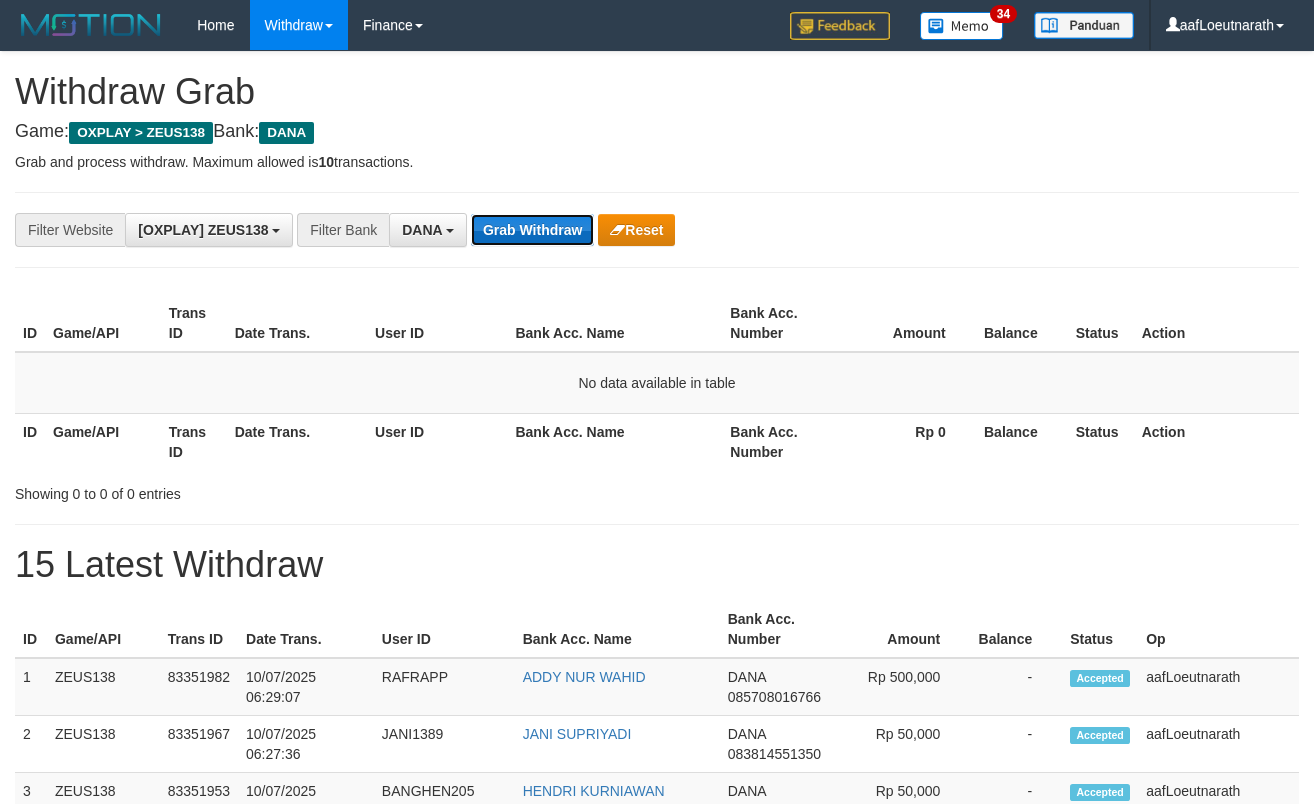 click on "Grab Withdraw" at bounding box center [532, 230] 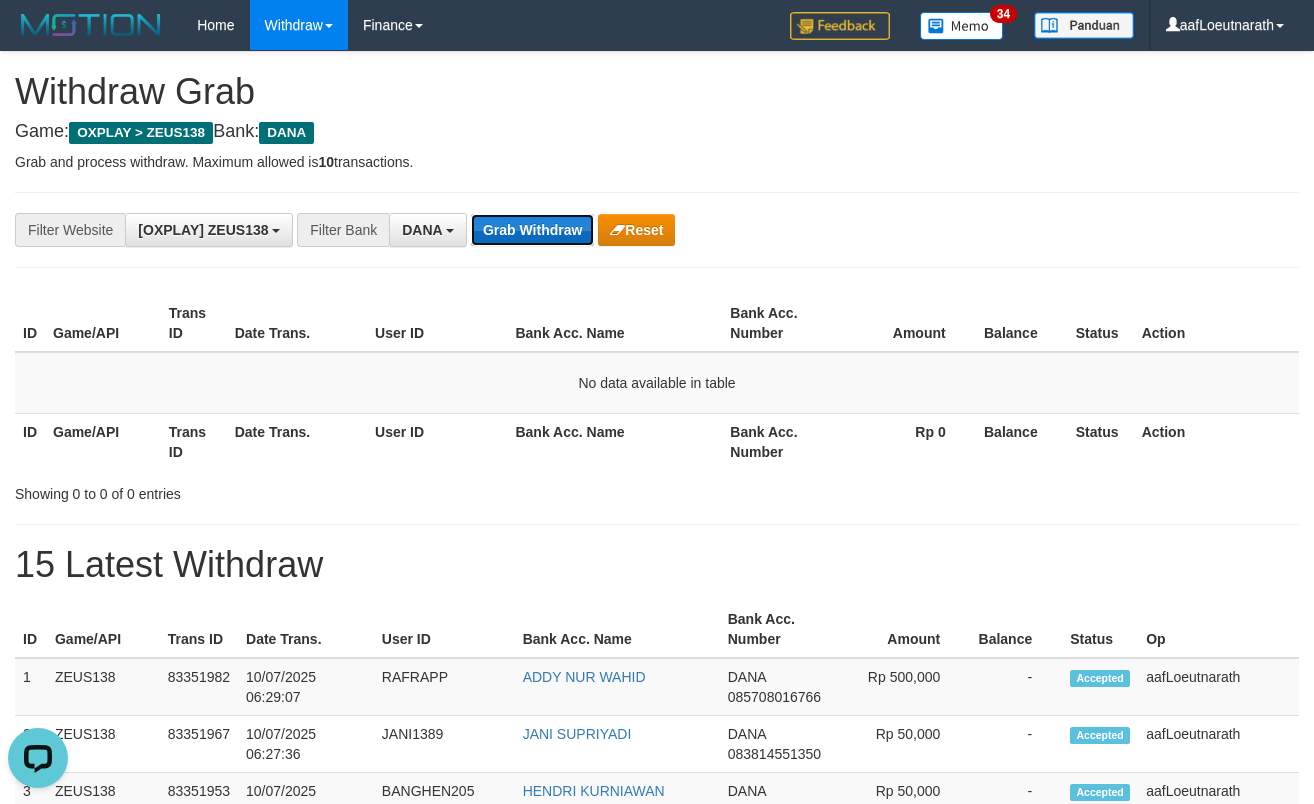 click on "Grab Withdraw" at bounding box center (532, 230) 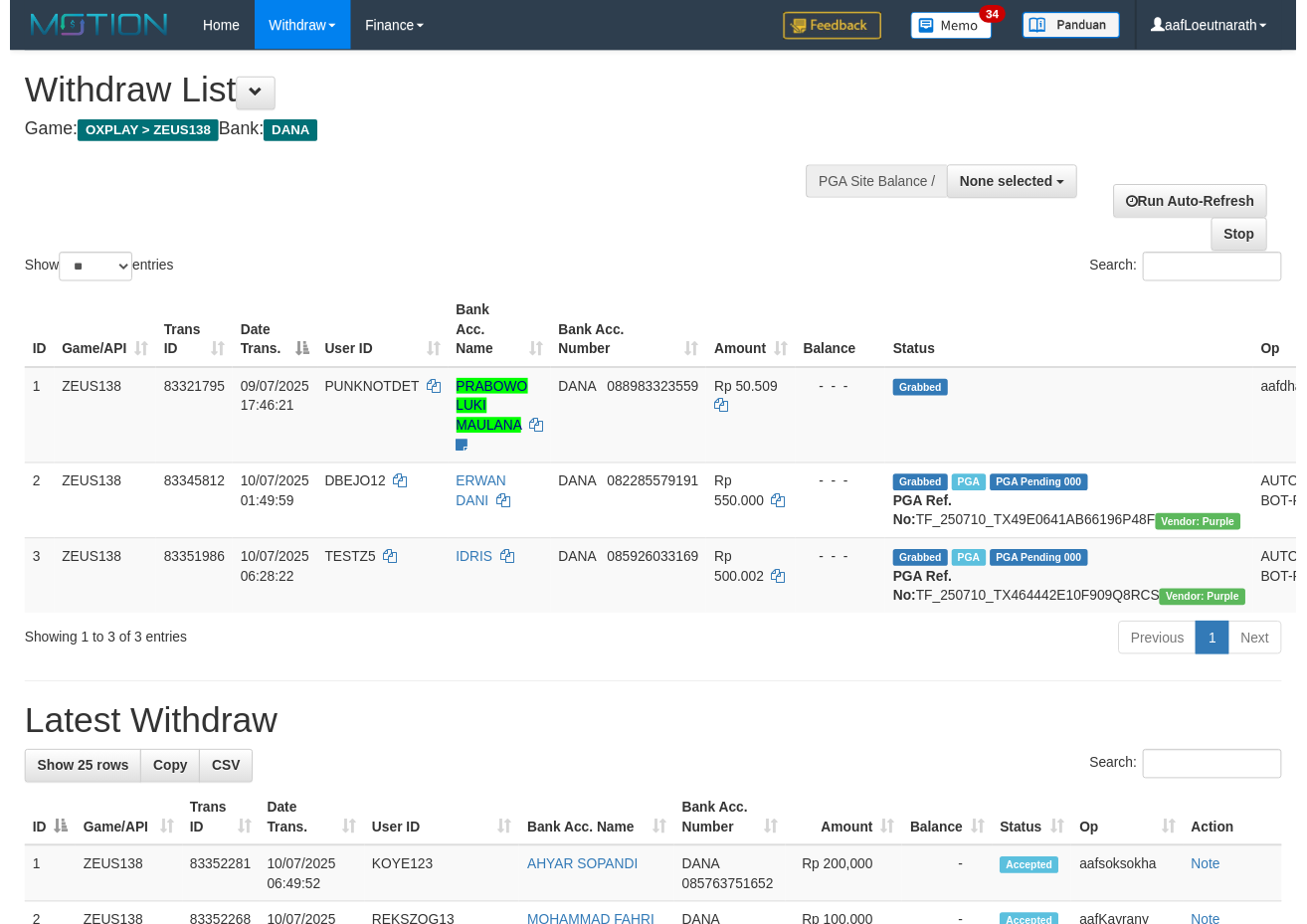 scroll, scrollTop: 0, scrollLeft: 0, axis: both 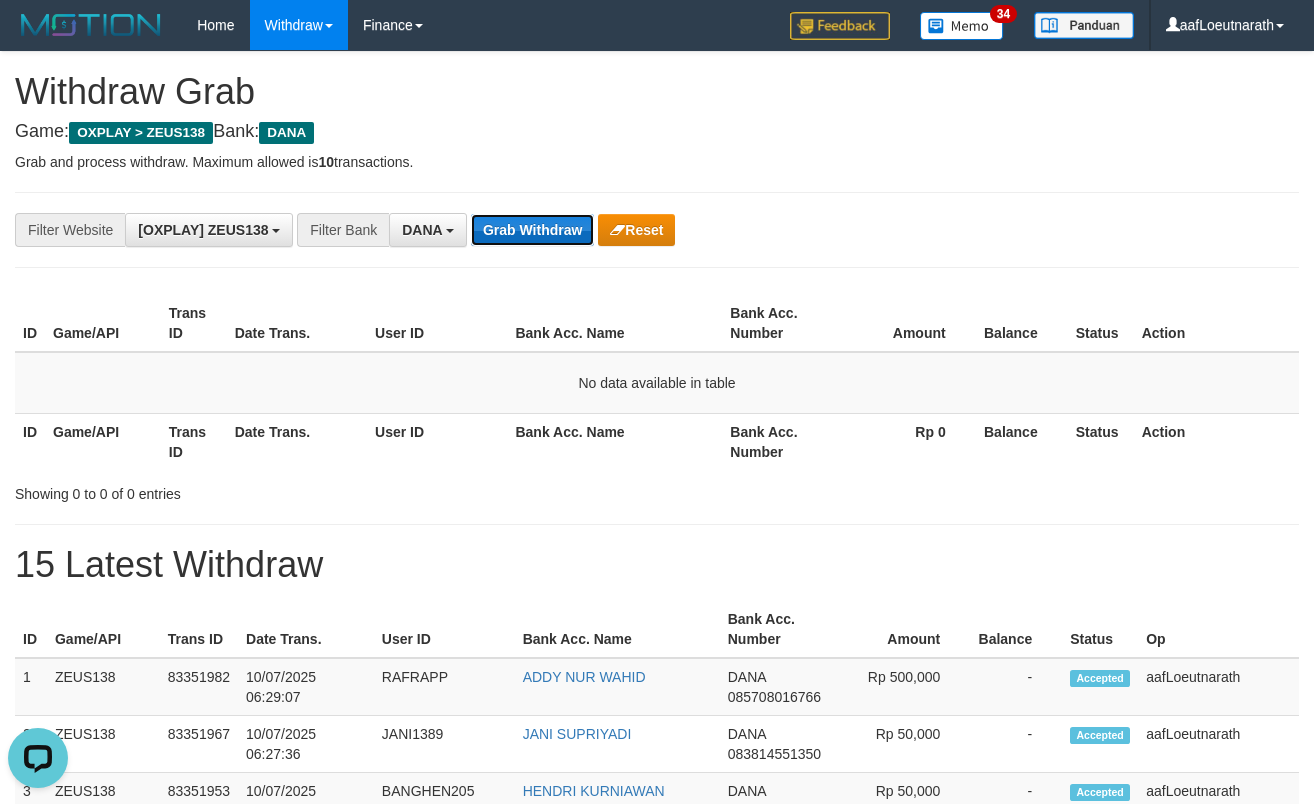 click on "Grab Withdraw" at bounding box center (532, 230) 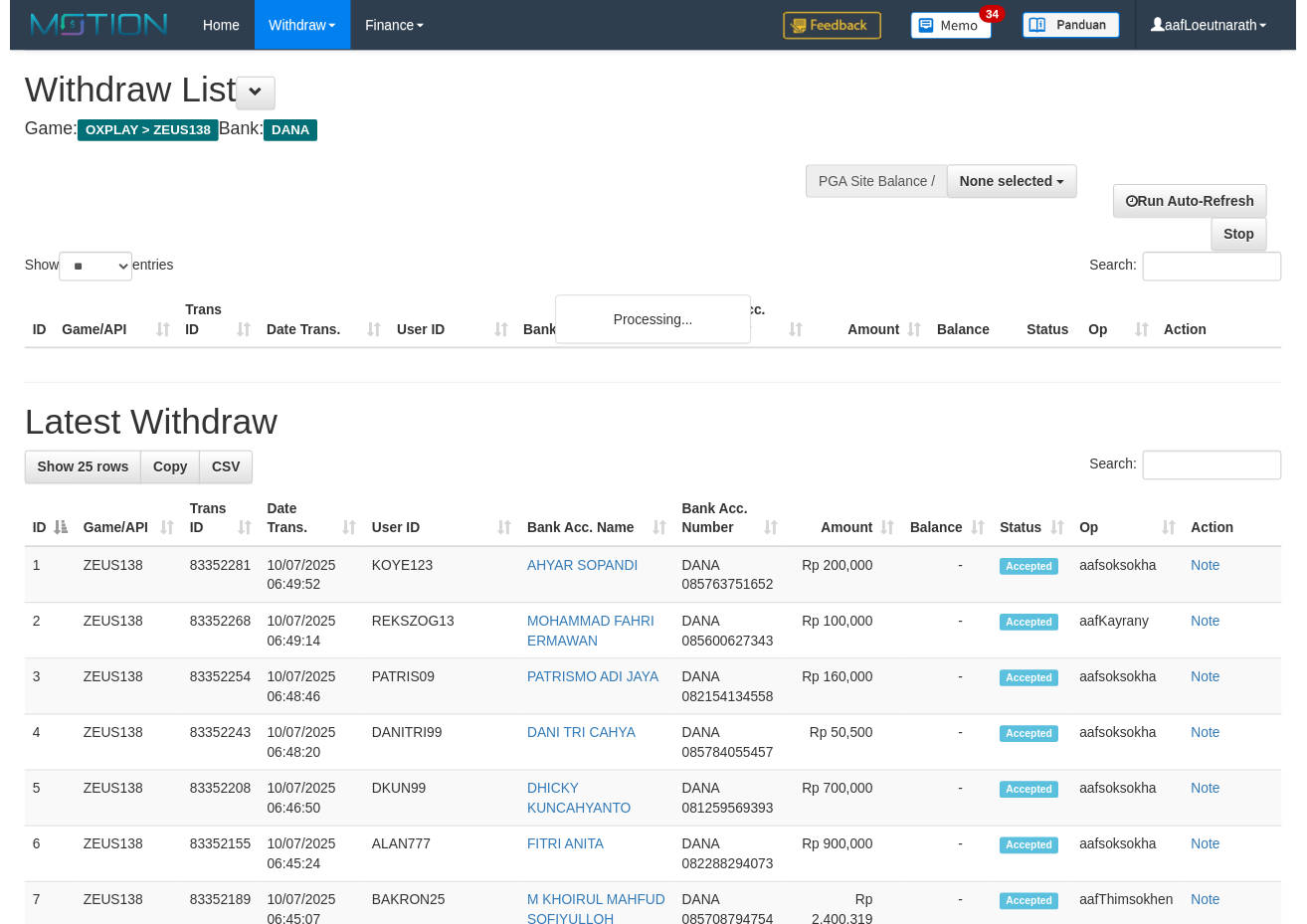 scroll, scrollTop: 0, scrollLeft: 0, axis: both 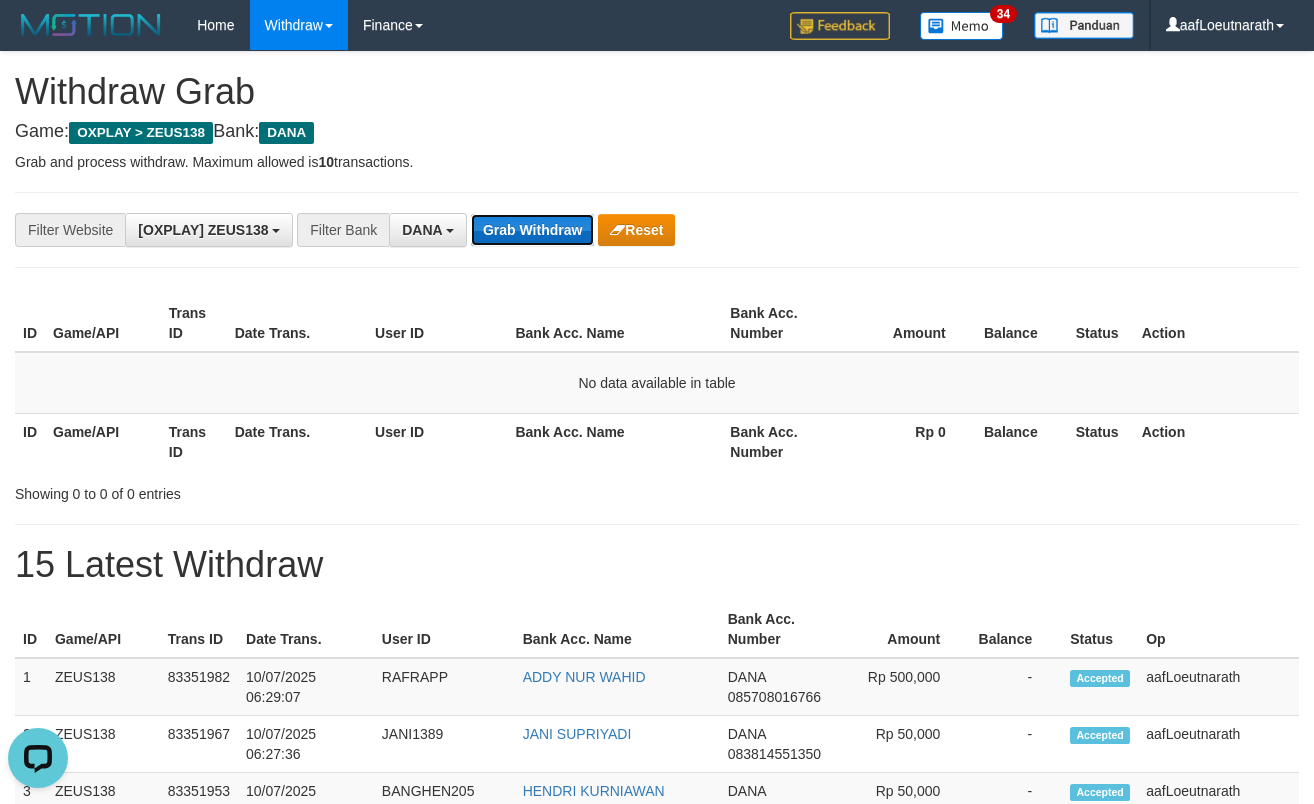 click on "Grab Withdraw" at bounding box center (532, 230) 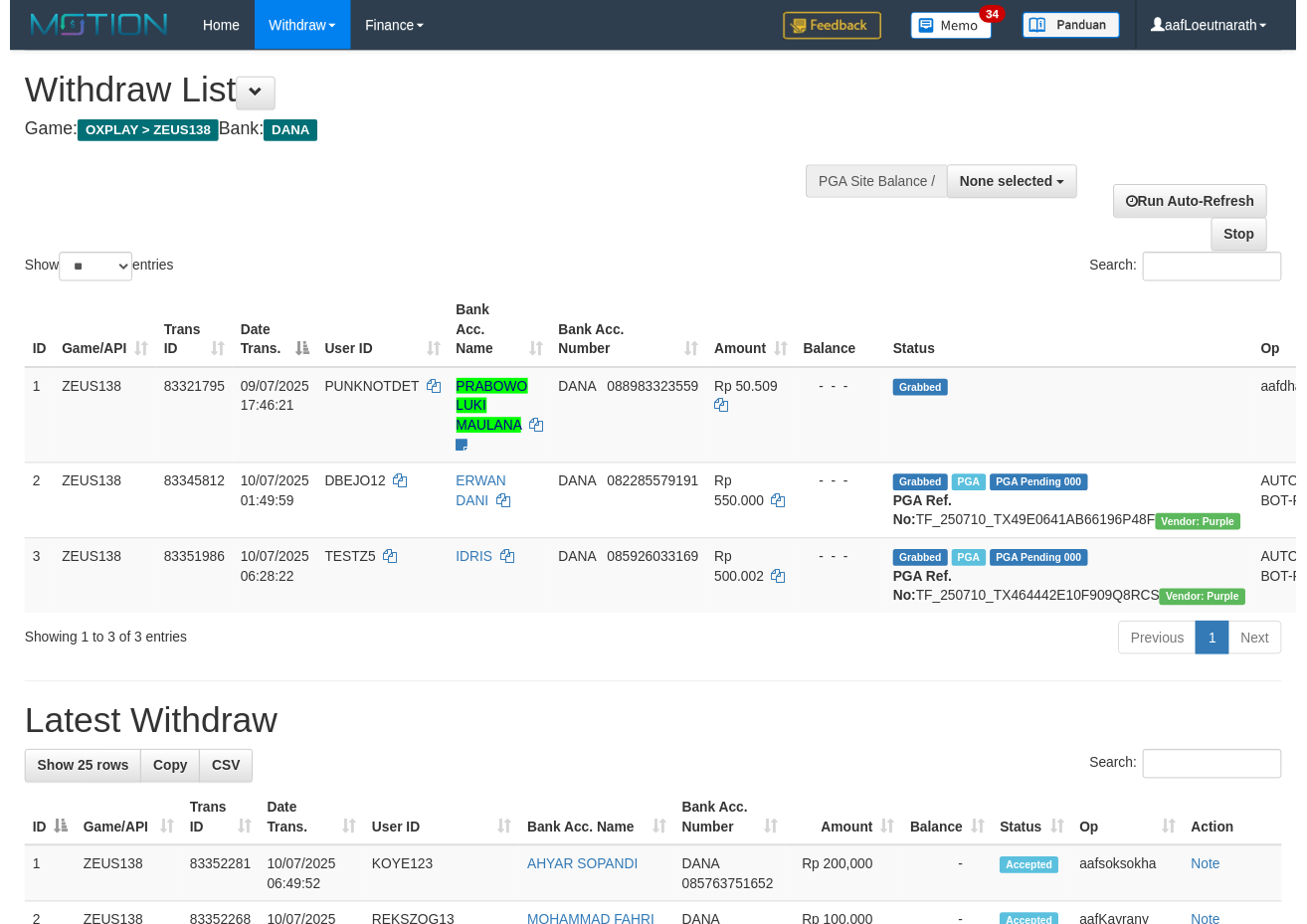 scroll, scrollTop: 0, scrollLeft: 0, axis: both 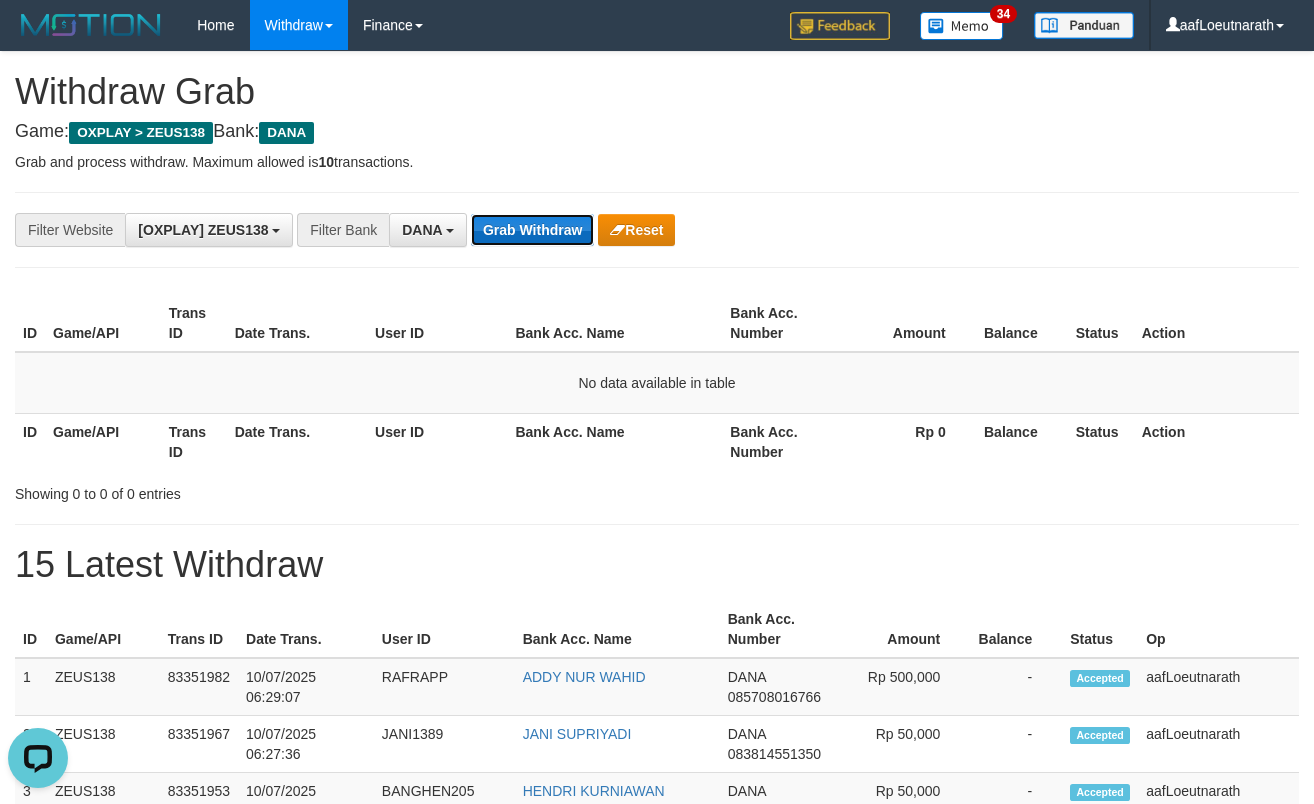click on "Grab Withdraw" at bounding box center (532, 230) 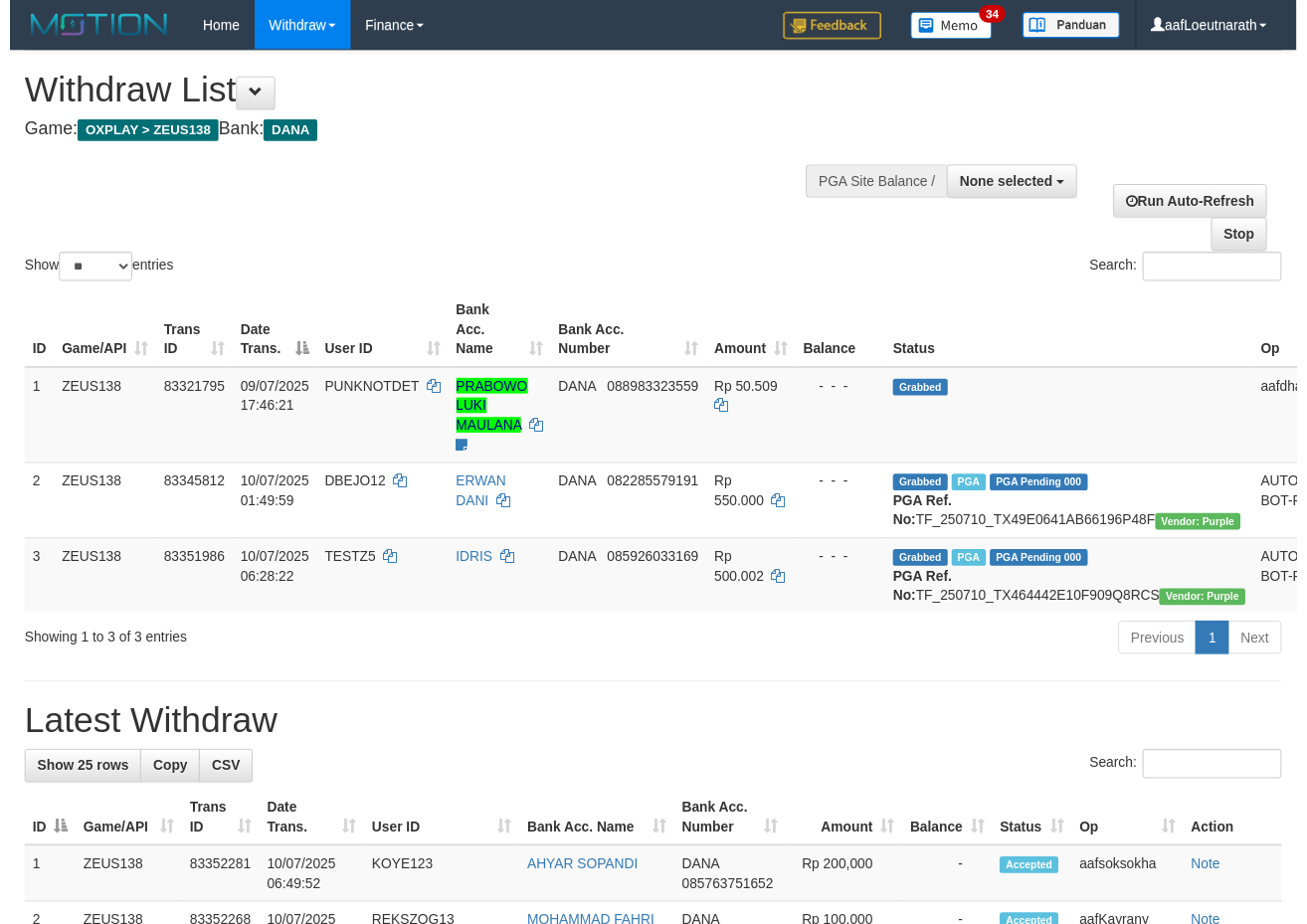 scroll, scrollTop: 0, scrollLeft: 0, axis: both 